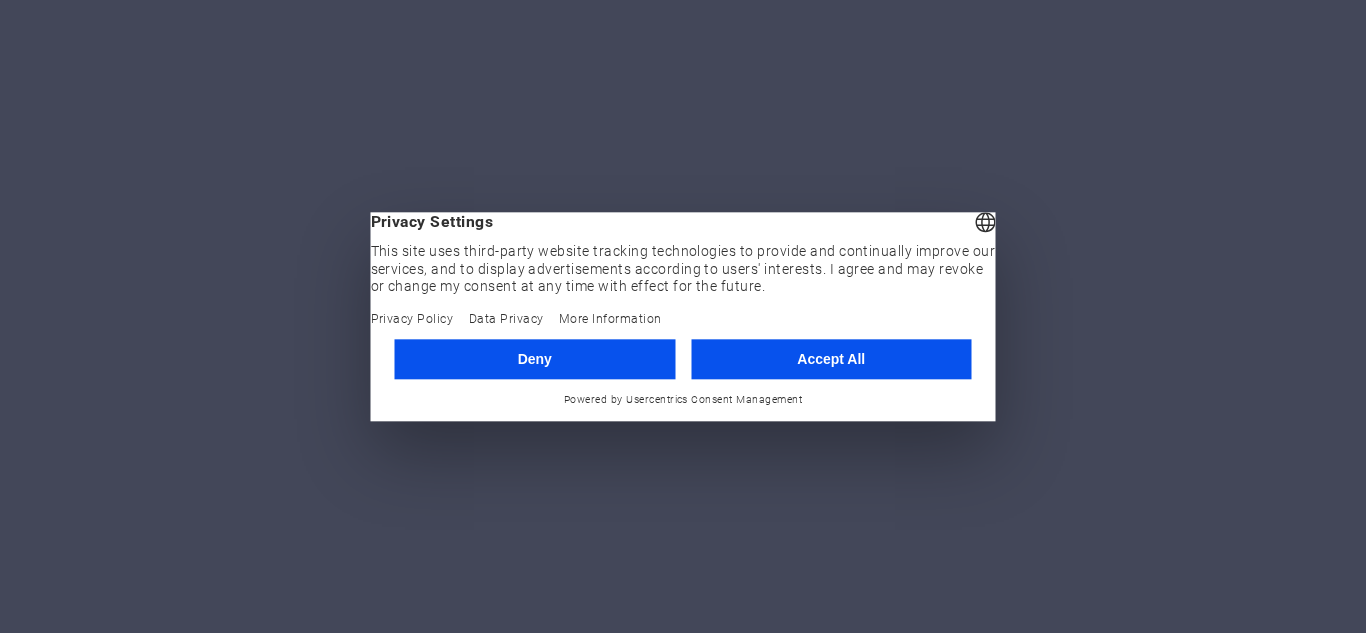 scroll, scrollTop: 0, scrollLeft: 0, axis: both 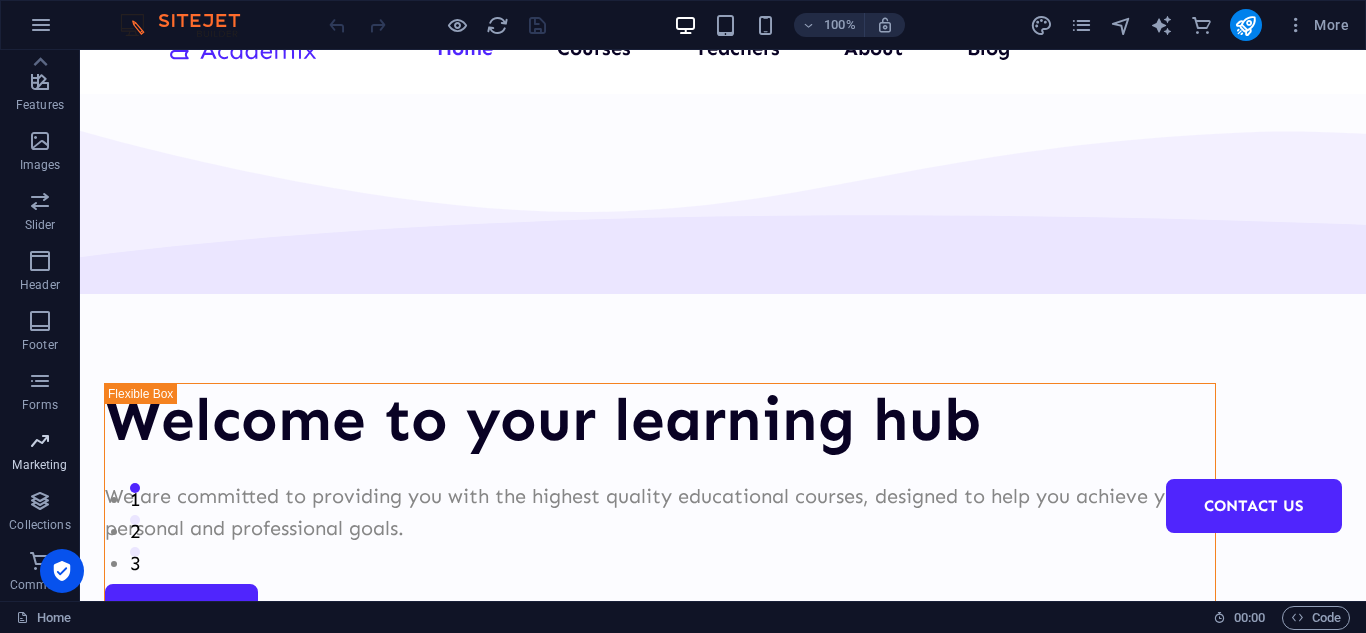 click at bounding box center [40, 441] 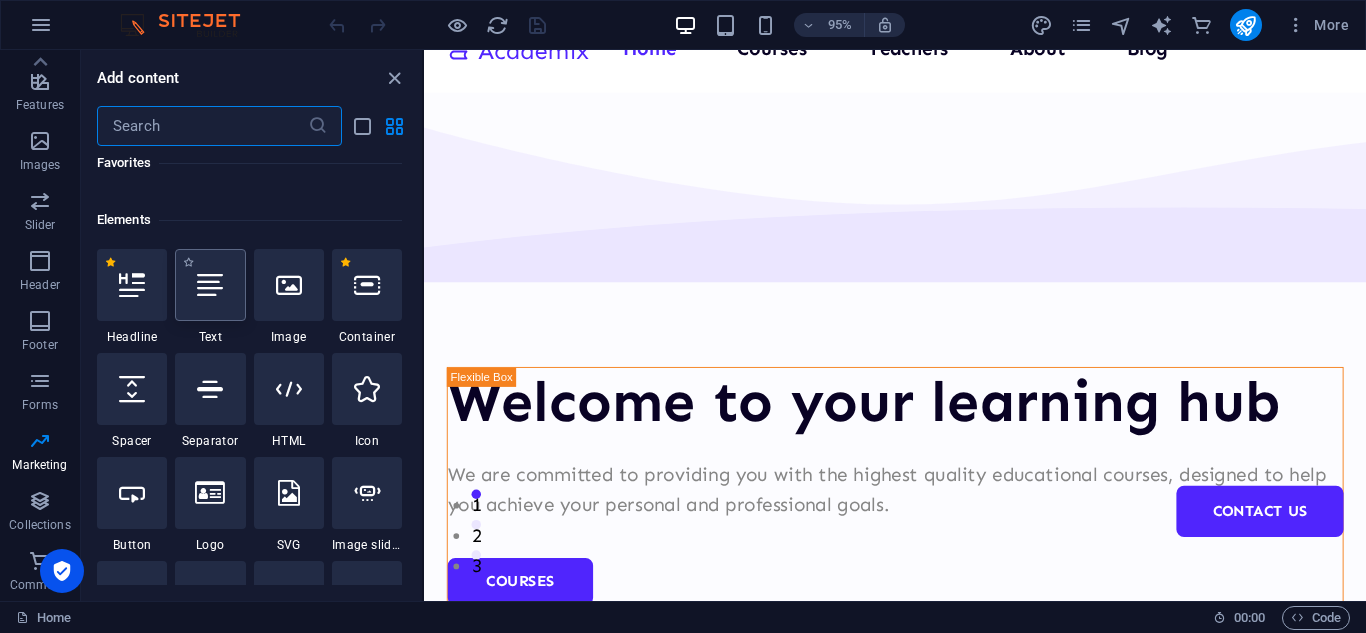 scroll, scrollTop: 0, scrollLeft: 0, axis: both 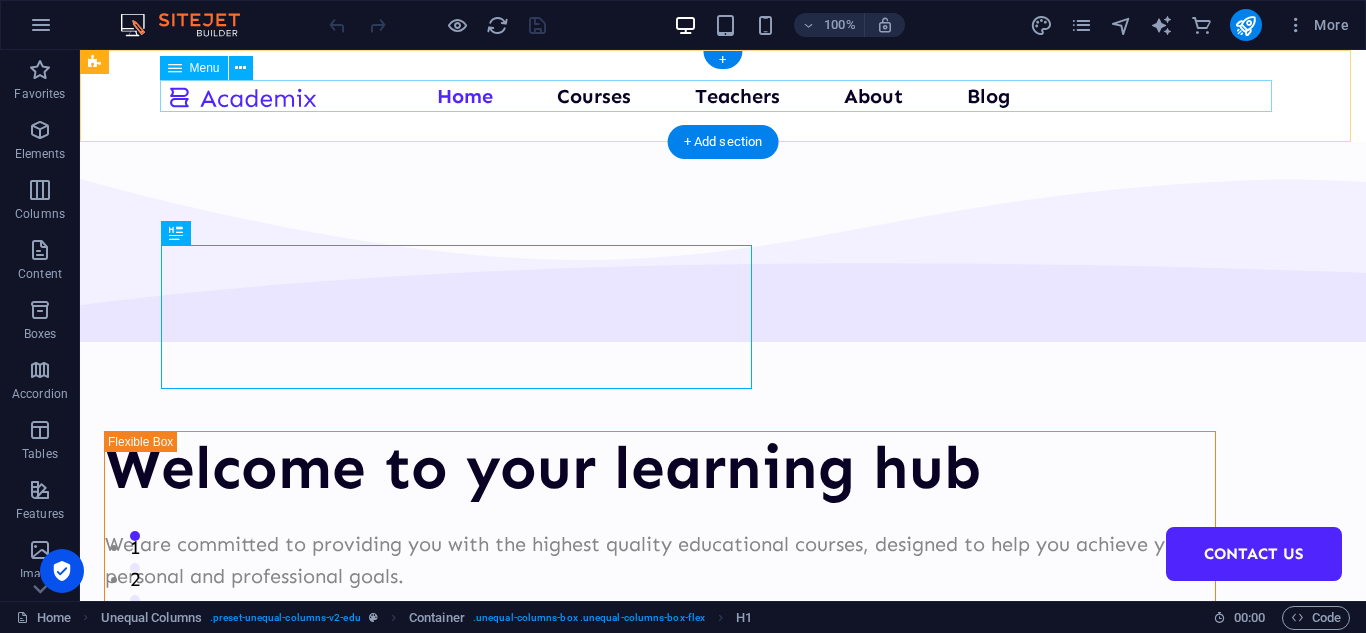 click on "Home Courses Teachers About Blog Contact Us" at bounding box center (723, 96) 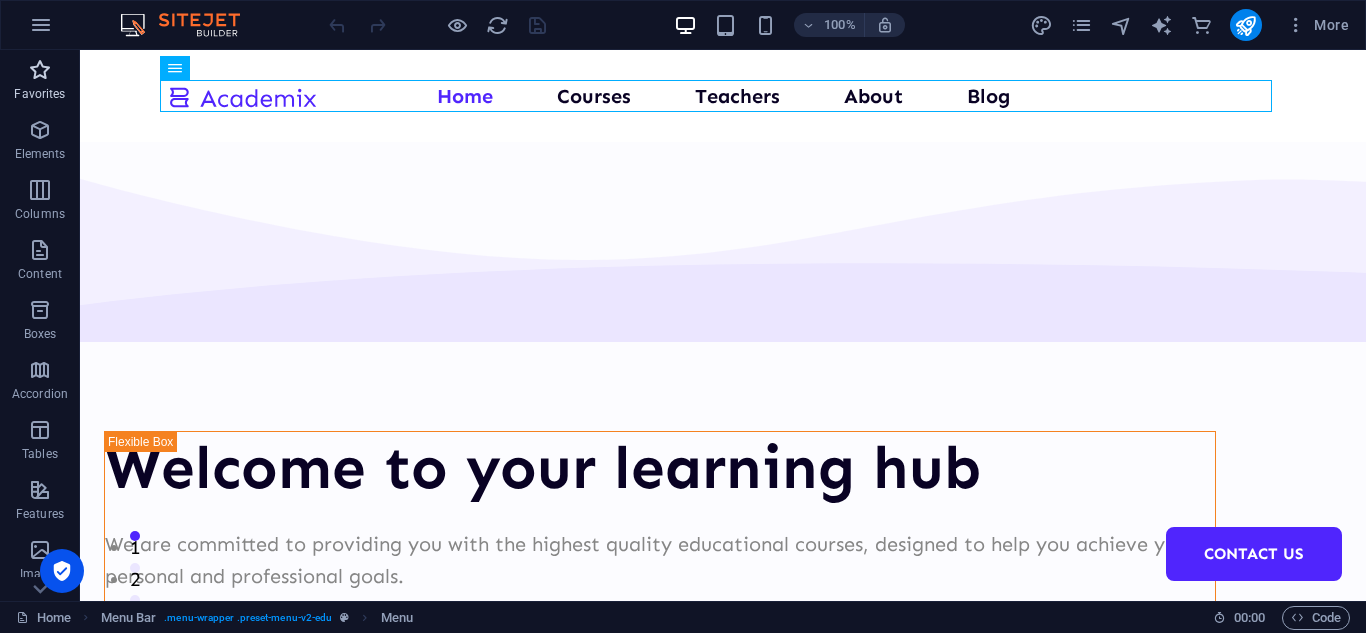 click on "Favorites" at bounding box center (40, 82) 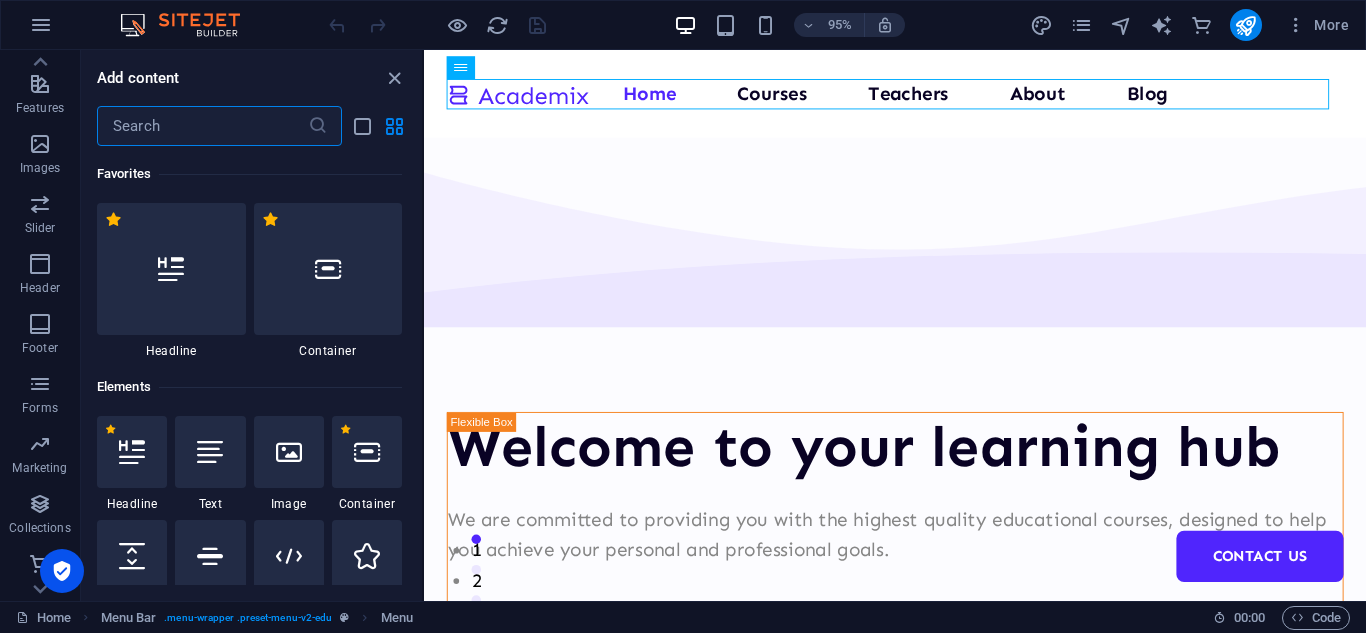 scroll, scrollTop: 409, scrollLeft: 0, axis: vertical 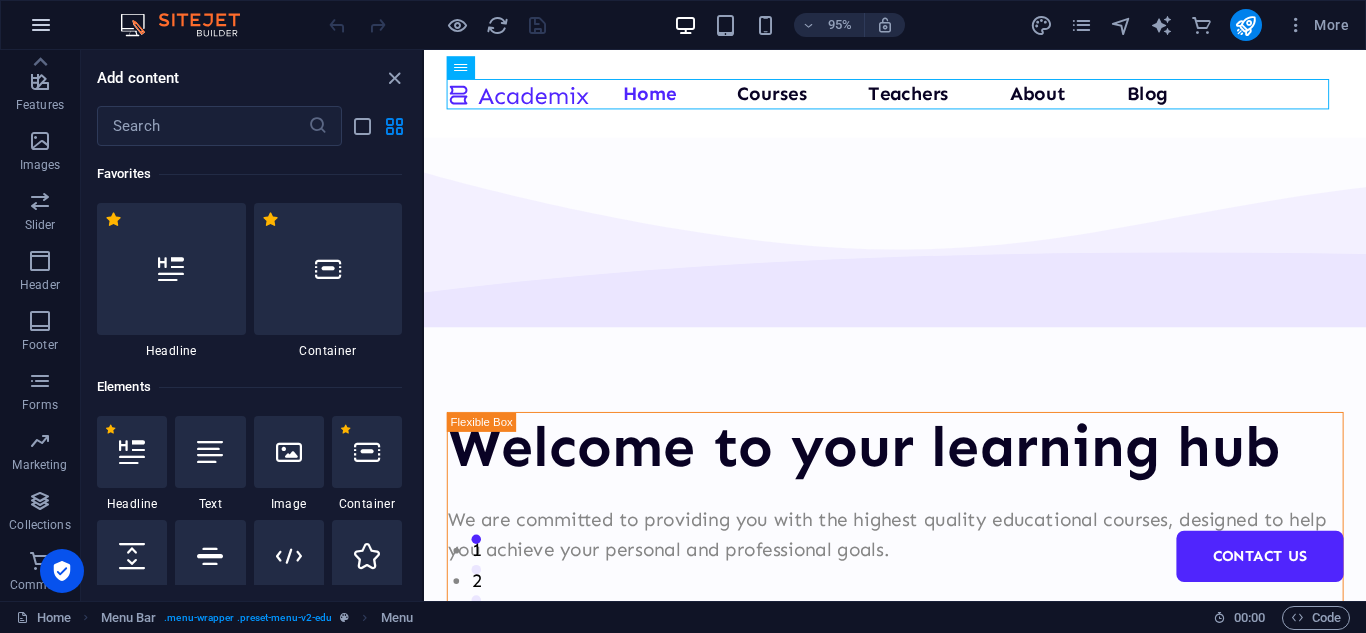 click at bounding box center [41, 25] 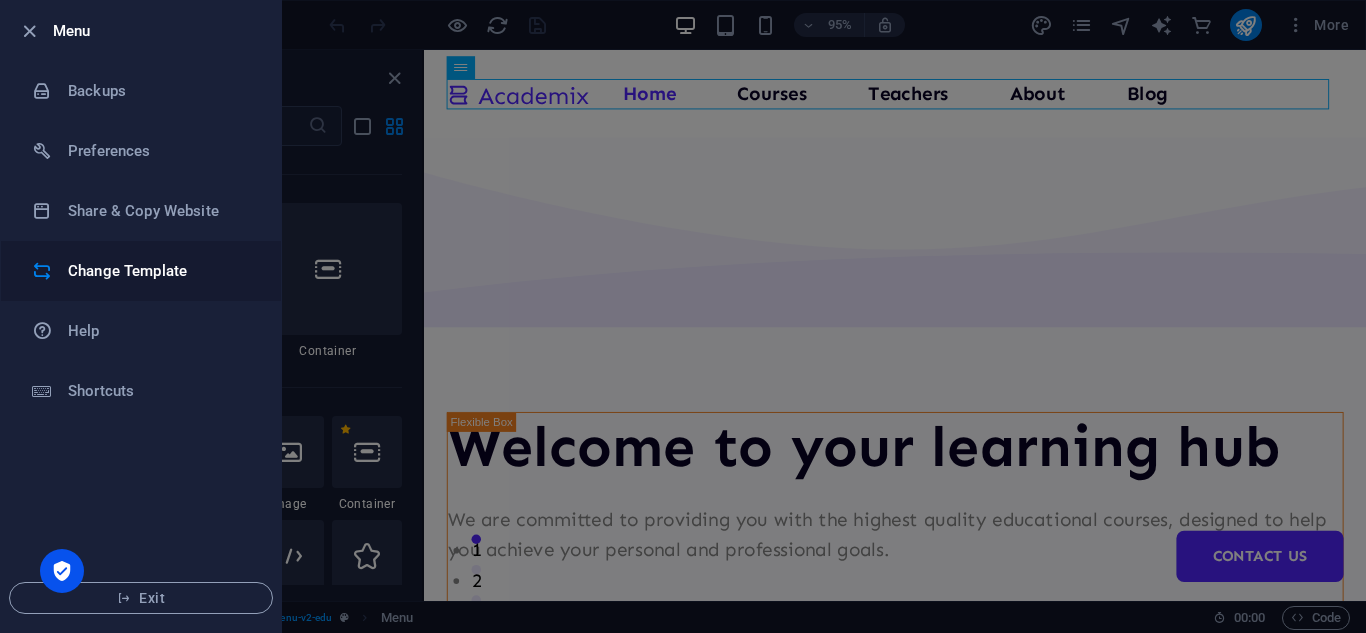 click on "Change Template" at bounding box center [141, 271] 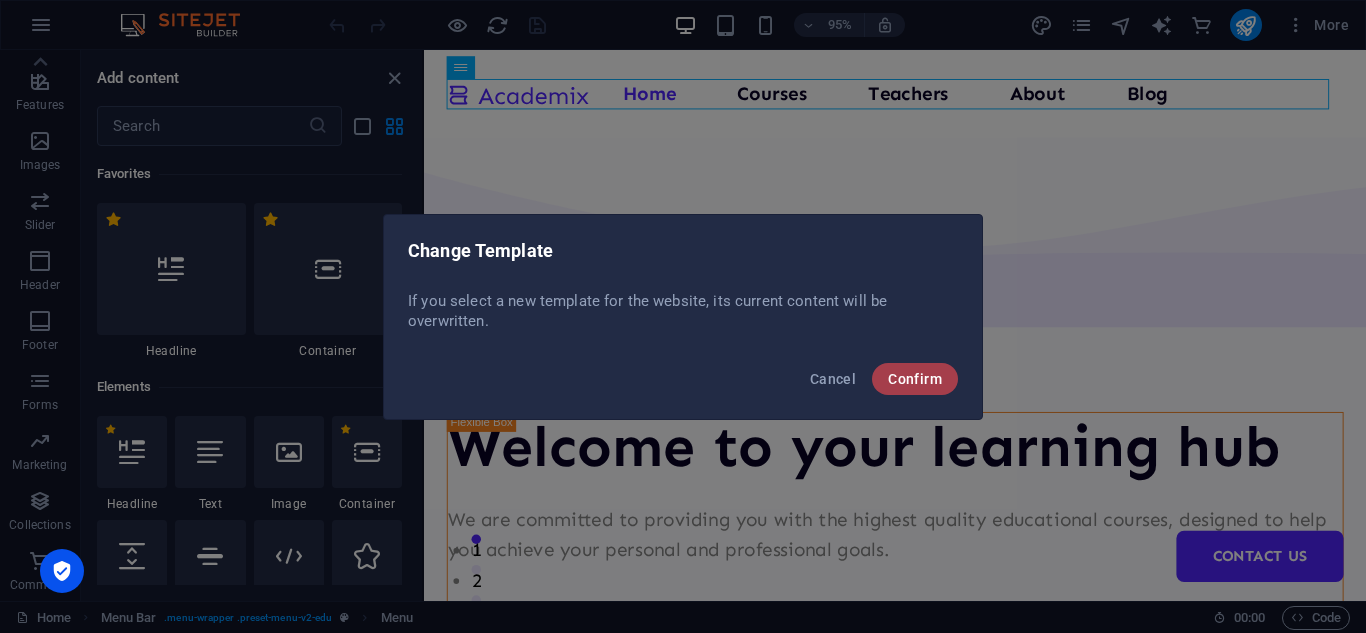click on "Confirm" at bounding box center [915, 379] 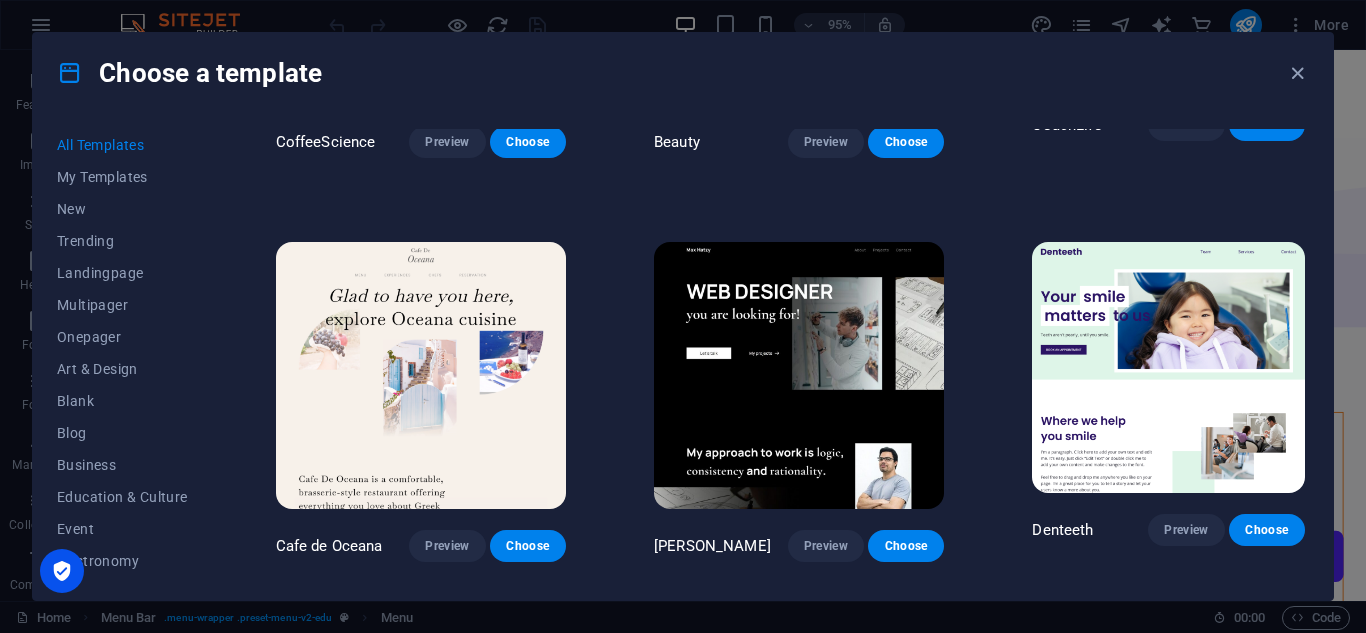 scroll, scrollTop: 5564, scrollLeft: 0, axis: vertical 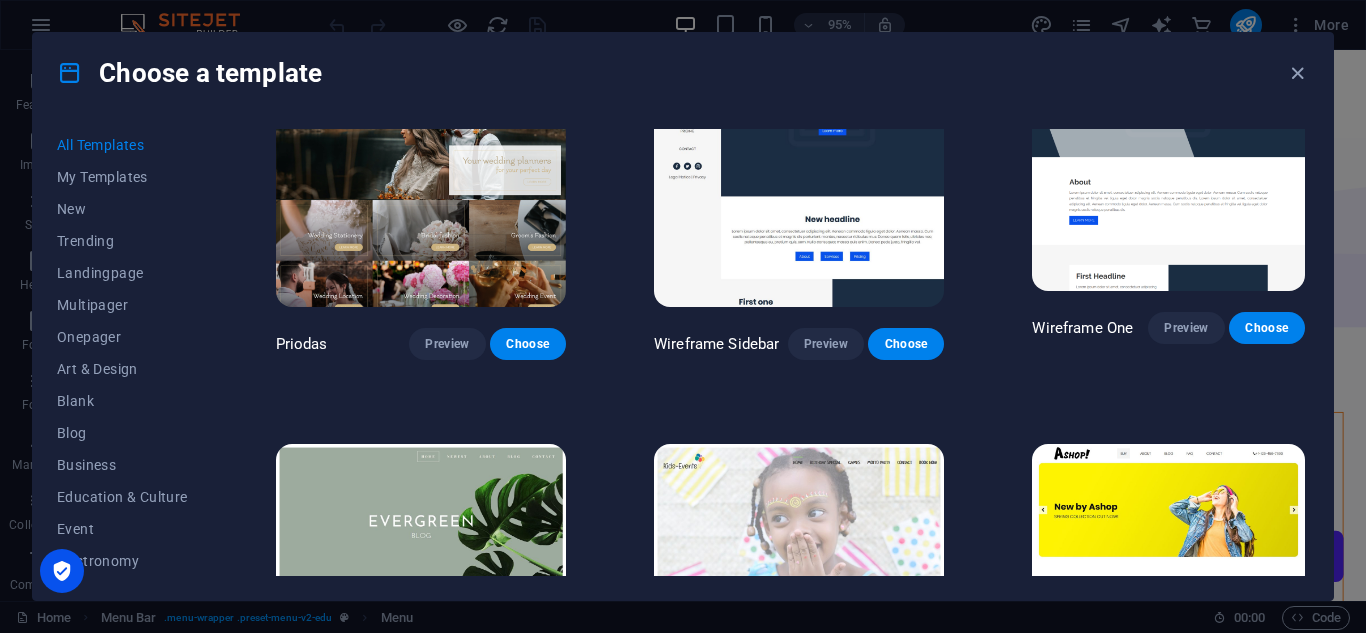 click on "Choose a template All Templates My Templates New Trending Landingpage Multipager Onepager Art & Design Blank Blog Business Education & Culture Event Gastronomy Health IT & Media Legal & Finance Non-Profit Performance Portfolio Services Shop Sports & Beauty Trades Travel Wireframe Peoneera Preview Choose Art Museum Preview Choose Vitaly Preview Choose Pottery Passions Preview Choose Home Decor Preview Choose Toyland Preview Choose Pet Shop Preview Choose Wonder Planner Preview Choose Transportable Preview Choose S&L Preview Choose WePaint Preview Choose Eco-Con Preview Choose MeetUp Preview Choose Help & Care Preview Choose Podcaster Preview Choose Academix Preview Choose BIG Barber Shop Preview Choose Health & Food Preview Choose UrbanNest Interiors Preview Choose Green Change Preview Choose The Beauty Temple Preview Choose WeTrain Preview Choose Cleaner Preview Choose Johanna James Preview Choose Delicioso Preview Choose Dream Garden Preview Choose LumeDeAqua Preview Choose Pets Care Preview Choose SafeSpace" at bounding box center [683, 316] 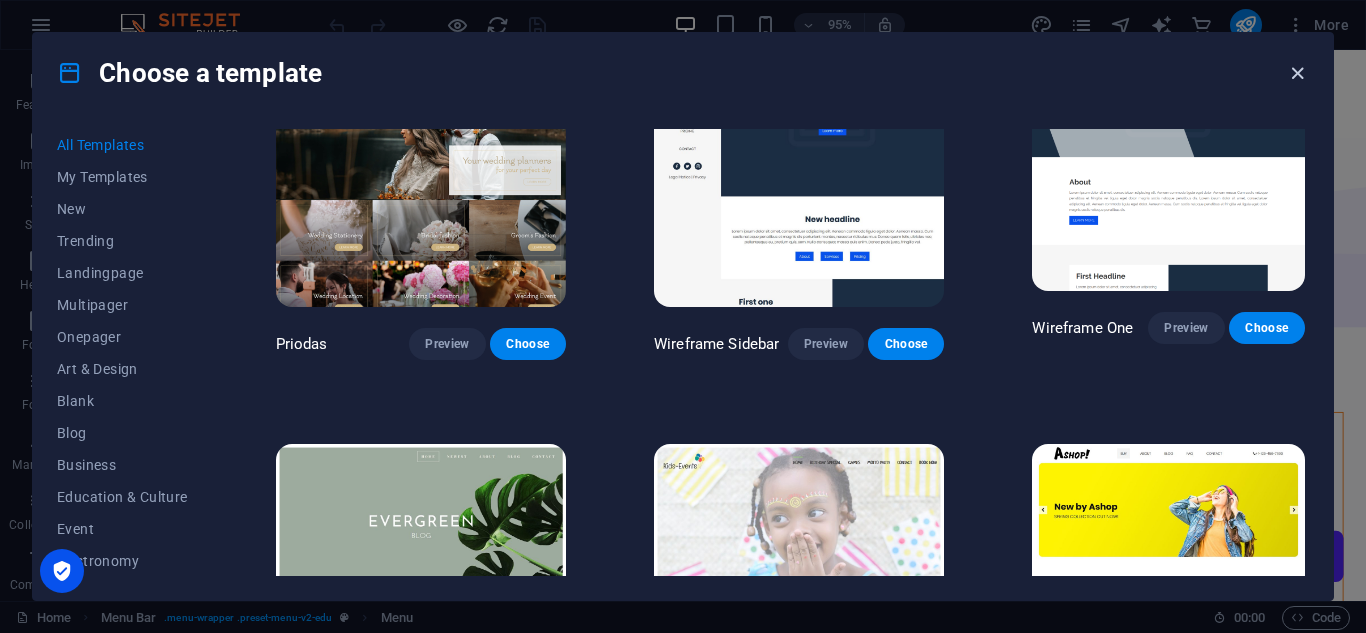 click at bounding box center [1297, 73] 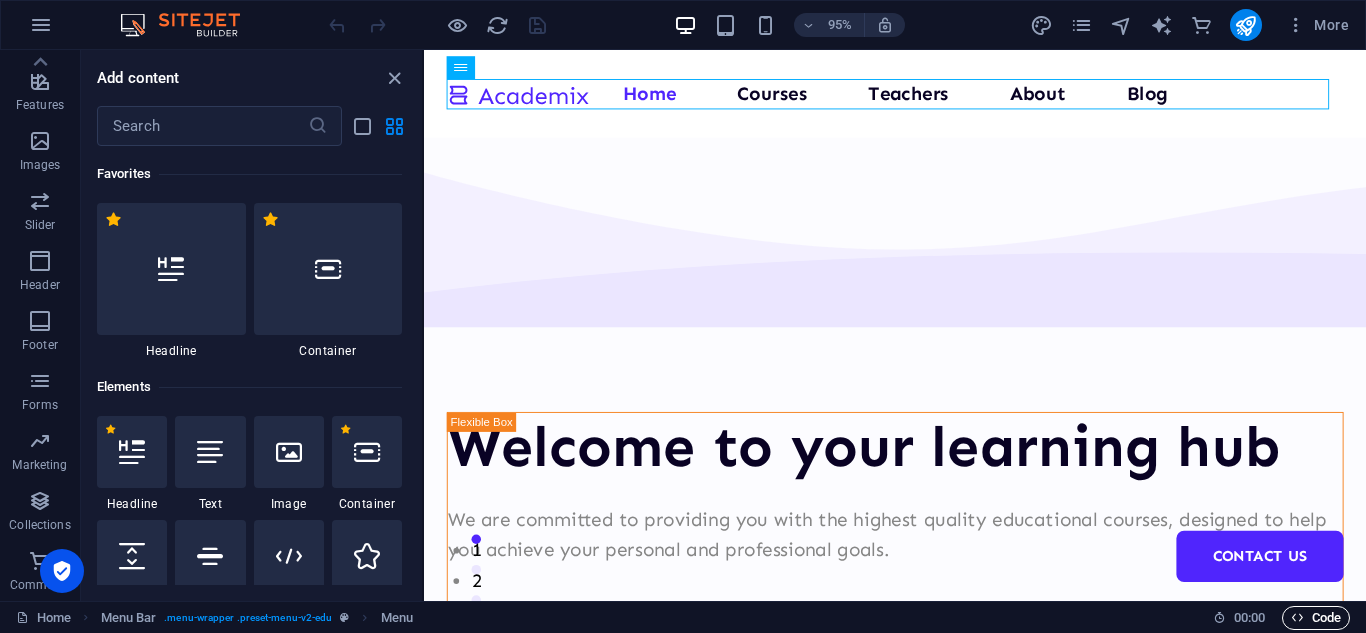 click at bounding box center [1297, 617] 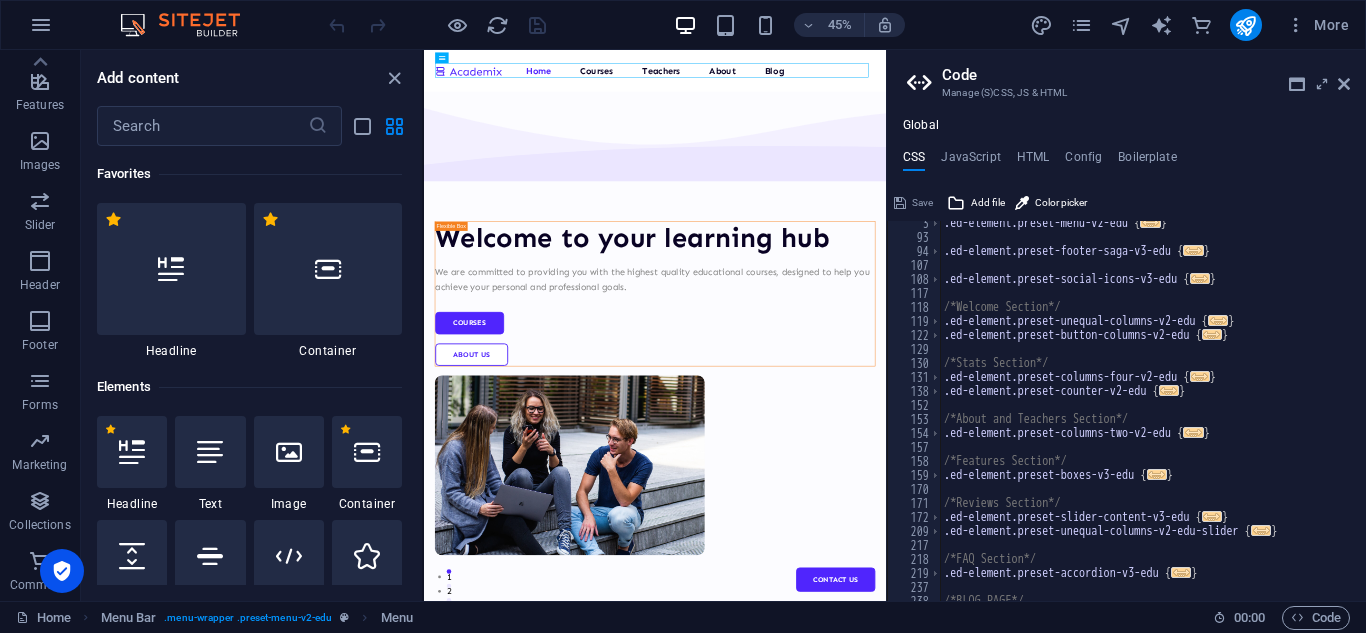 scroll, scrollTop: 0, scrollLeft: 0, axis: both 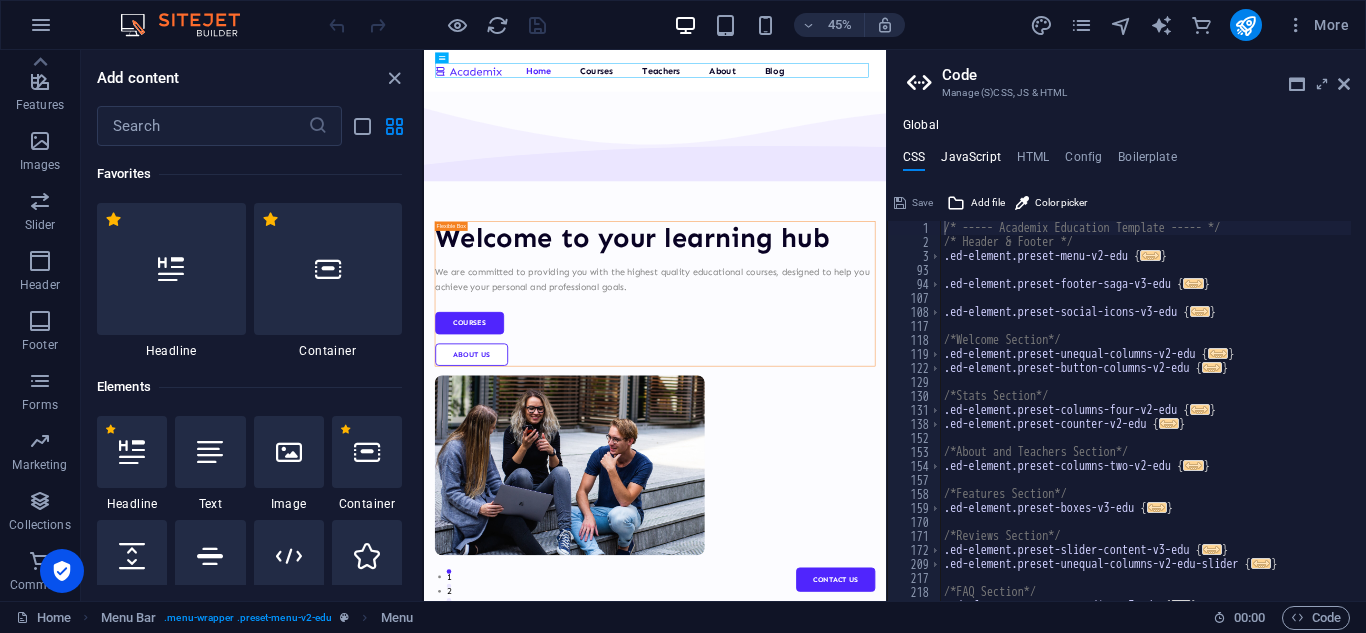 click on "JavaScript" at bounding box center (970, 161) 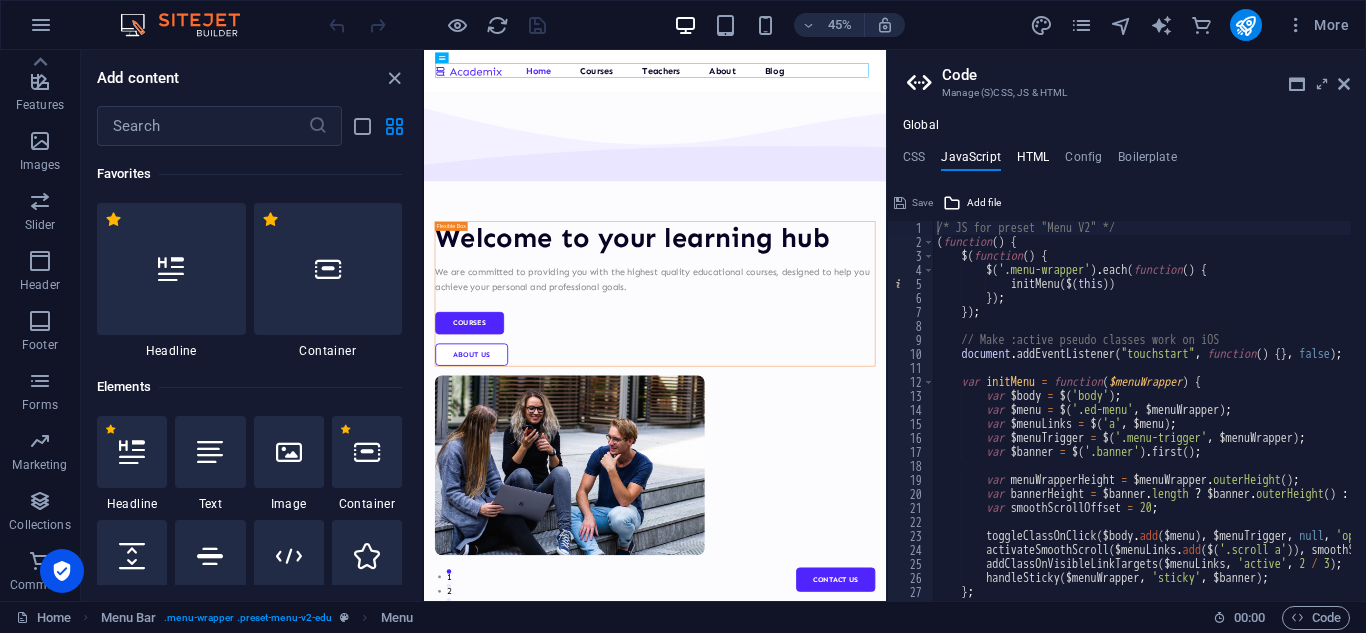 click on "HTML" at bounding box center [1033, 161] 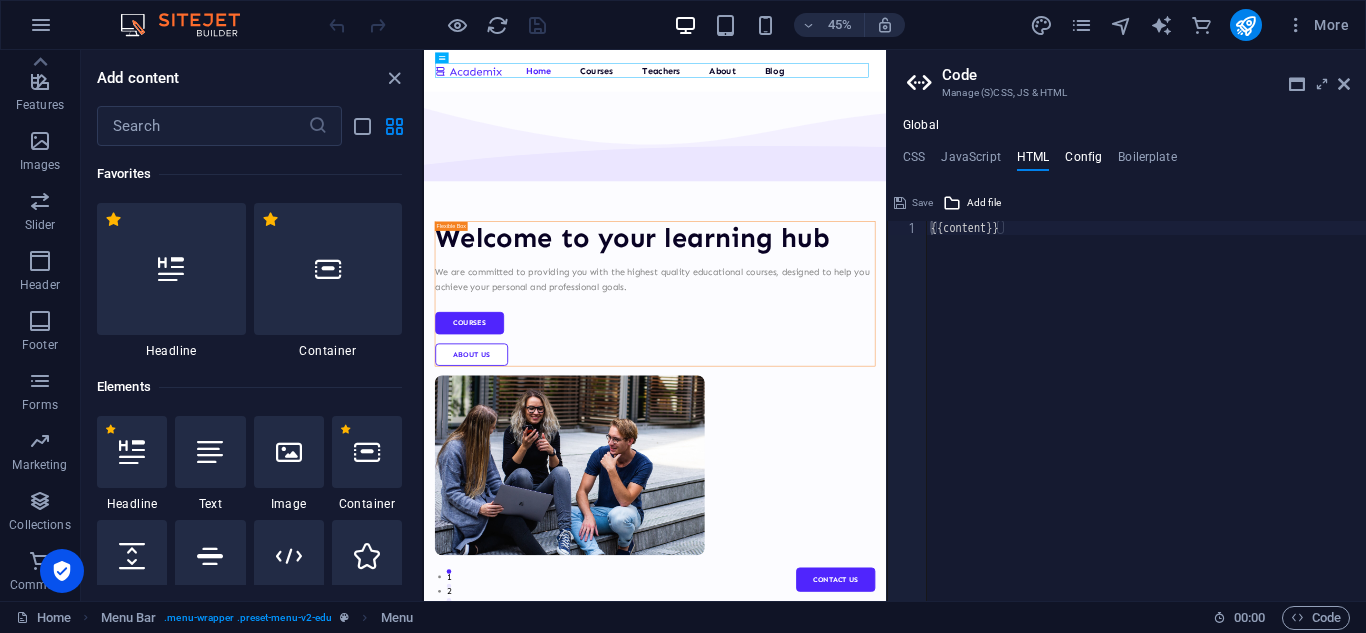 click on "Config" at bounding box center (1083, 161) 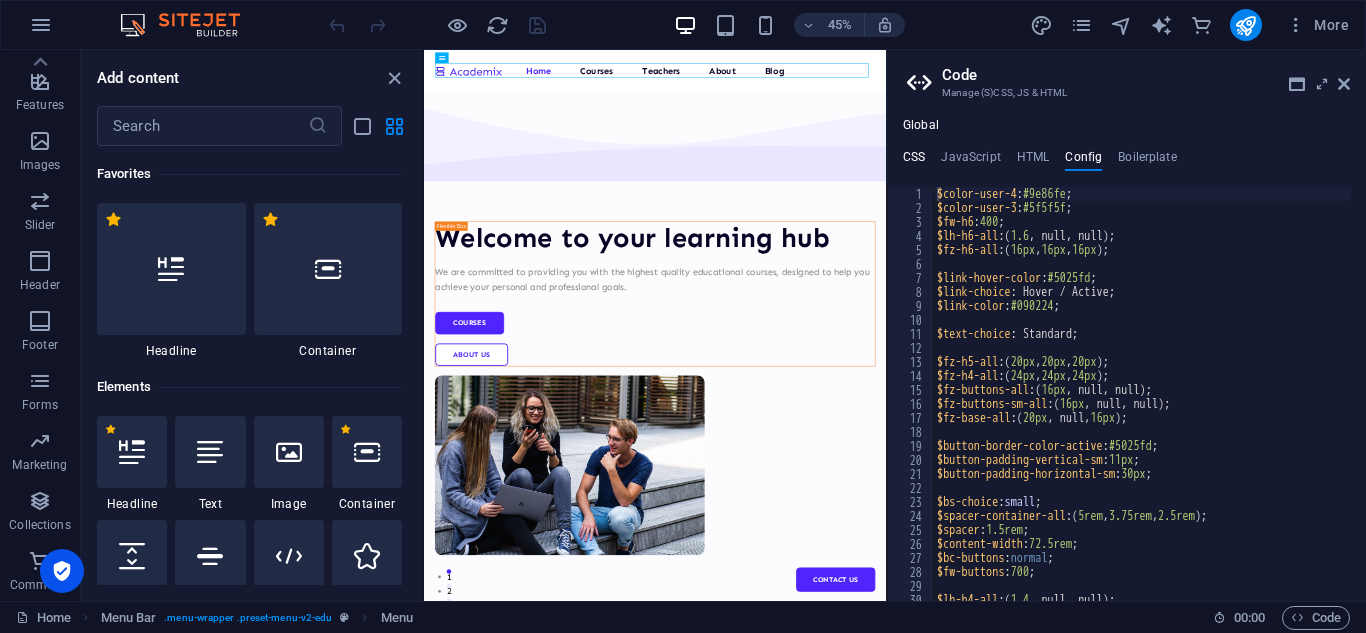 click on "CSS" at bounding box center [914, 161] 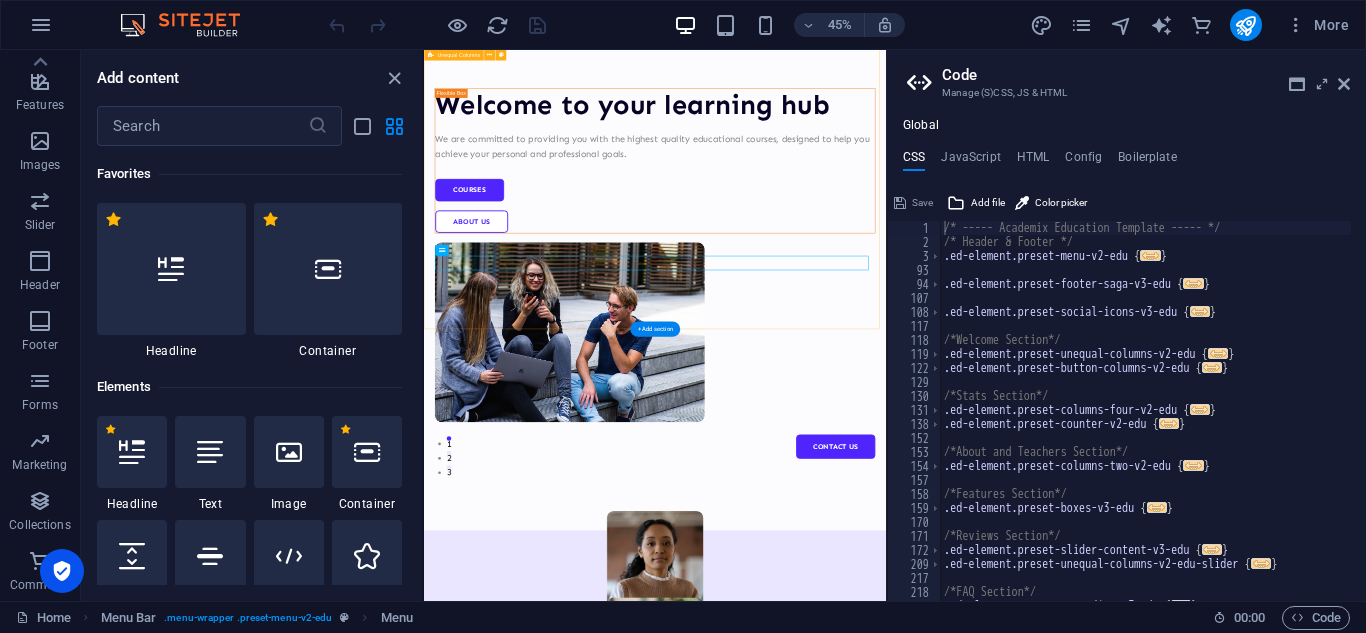 scroll, scrollTop: 0, scrollLeft: 0, axis: both 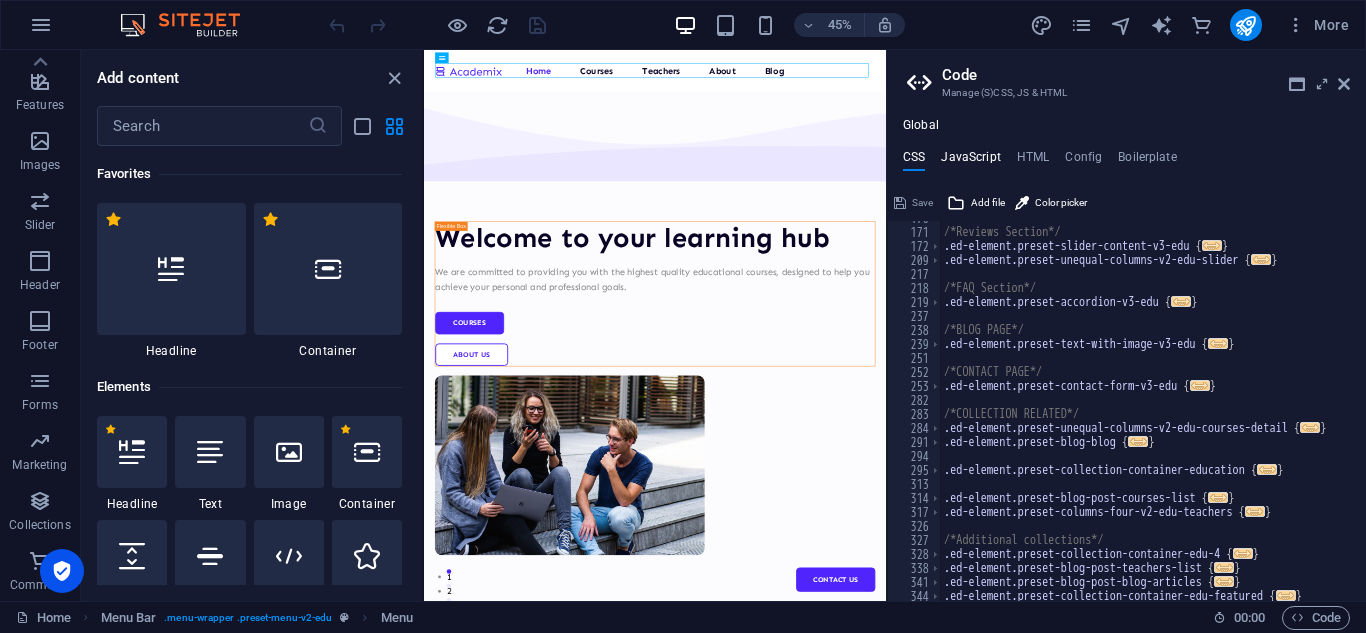 click on "JavaScript" at bounding box center [970, 161] 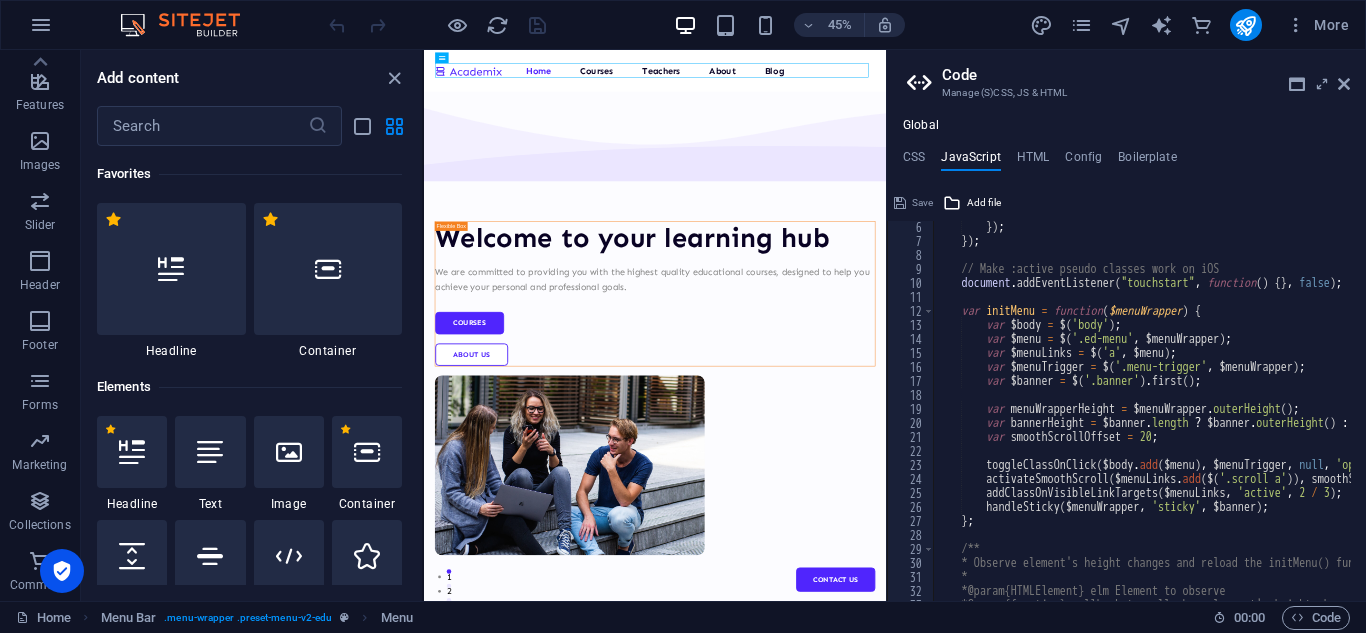 scroll, scrollTop: 74, scrollLeft: 0, axis: vertical 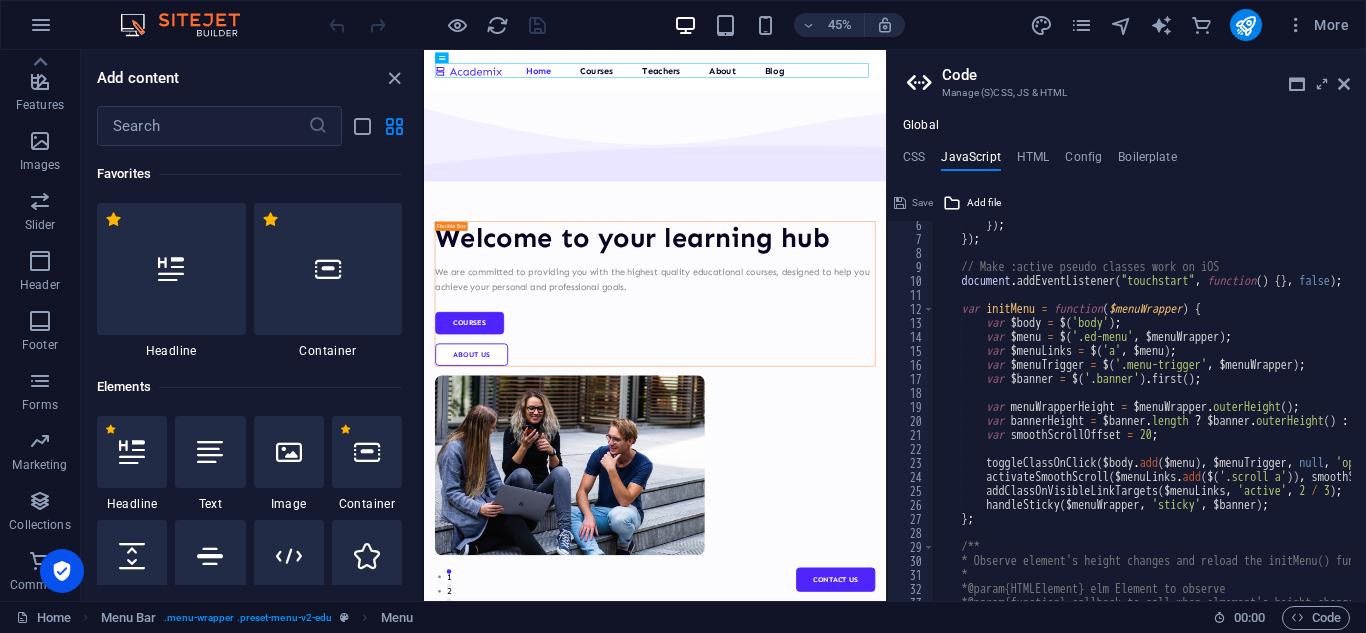 click on "CSS JavaScript HTML Config Boilerplate" at bounding box center (1126, 161) 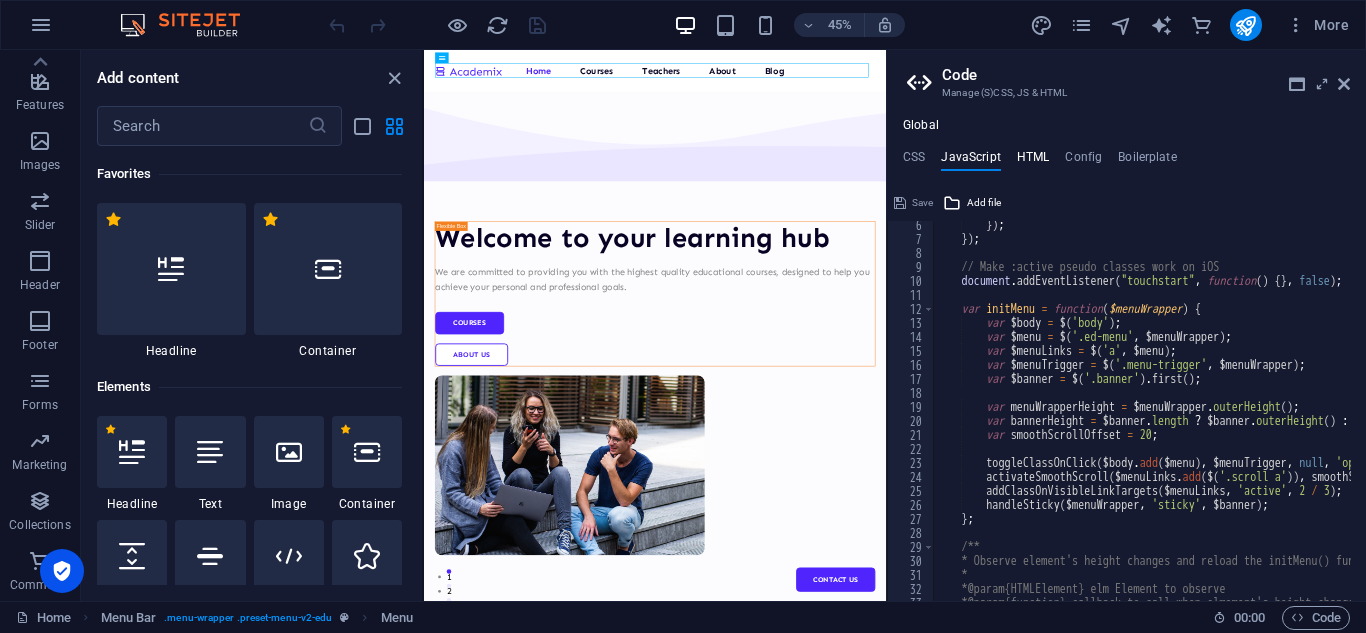 click on "HTML" at bounding box center (1033, 161) 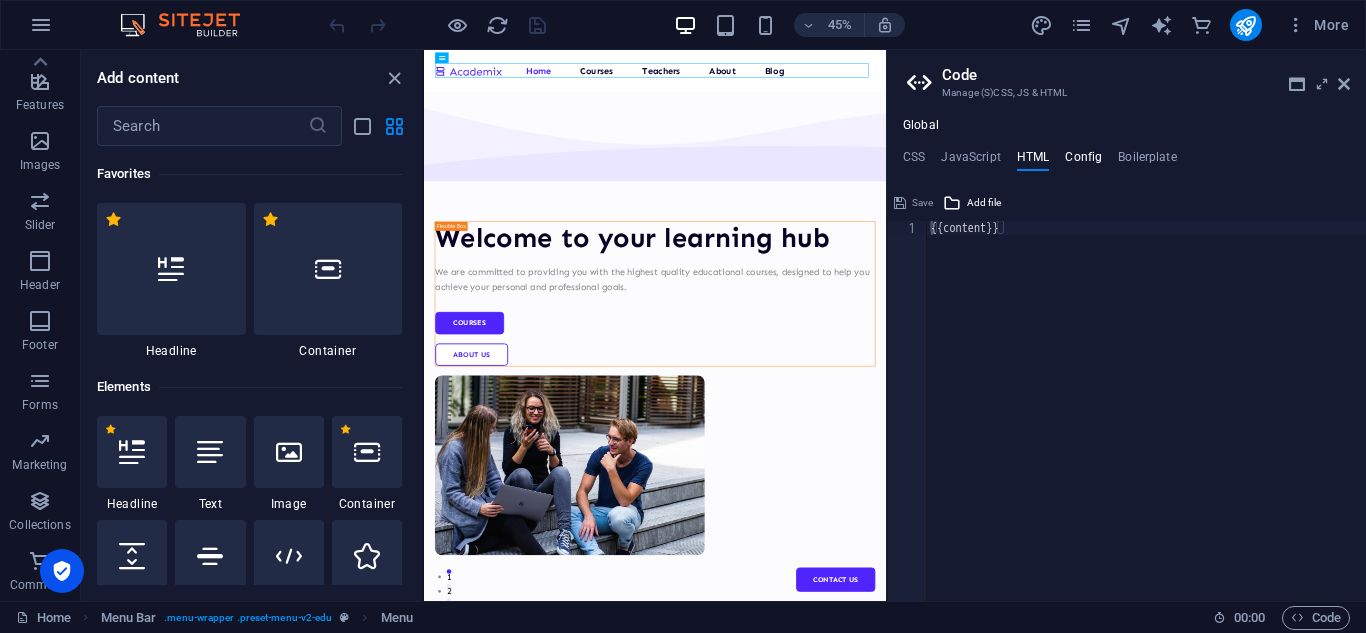 click on "Config" at bounding box center (1083, 161) 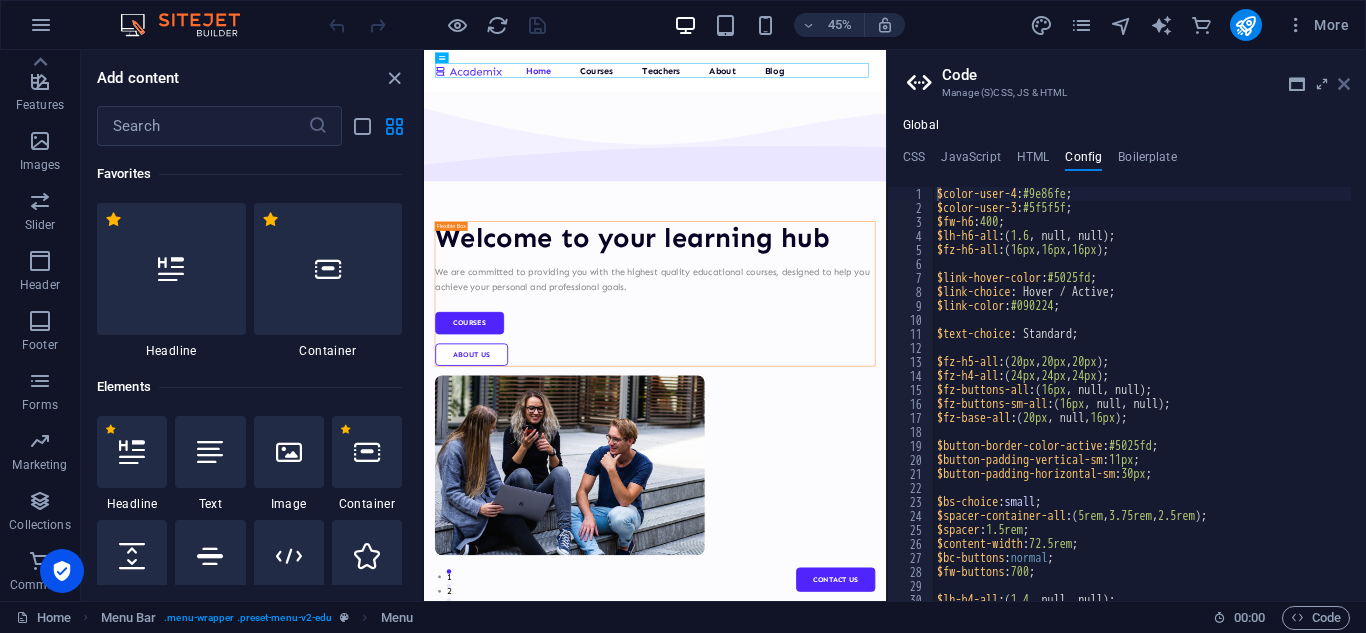 click at bounding box center (1344, 84) 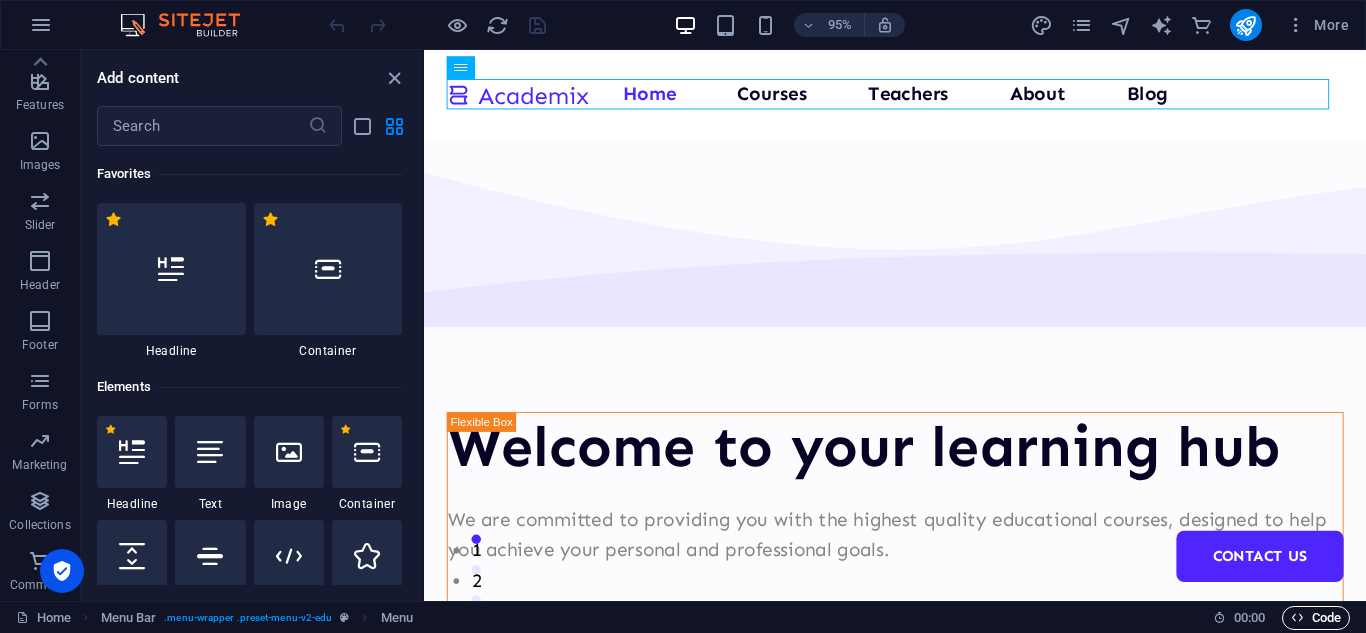 click on "Code" at bounding box center (1316, 618) 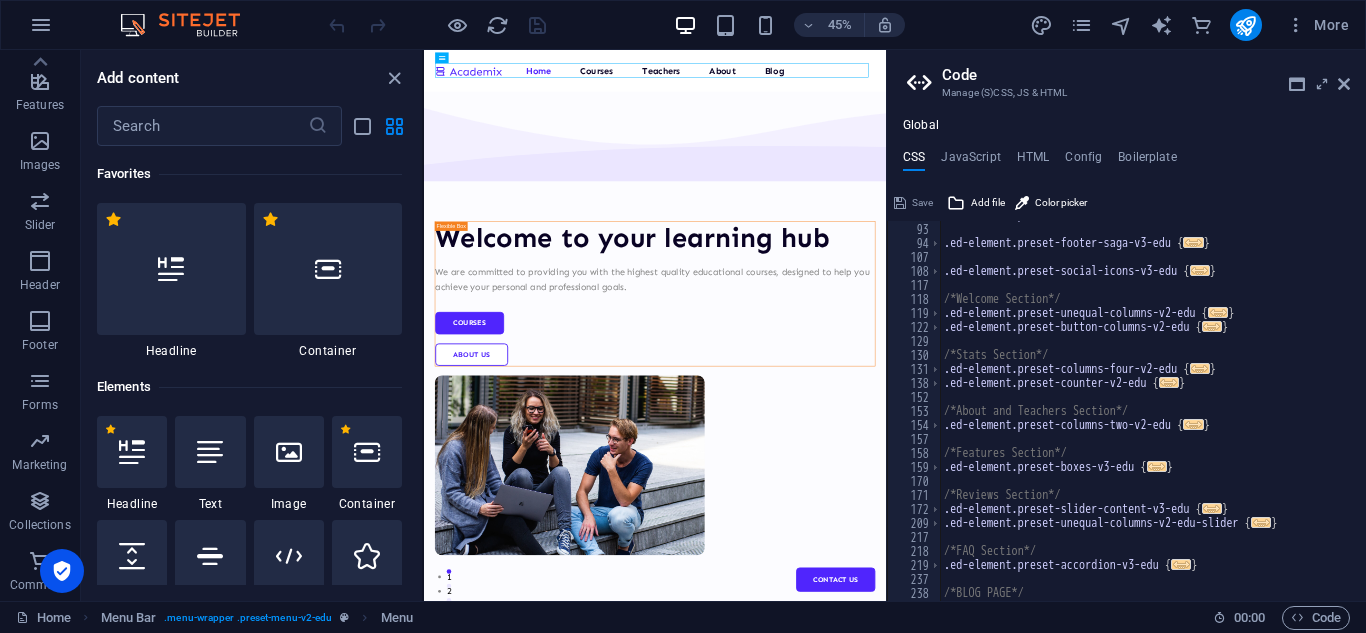scroll, scrollTop: 0, scrollLeft: 0, axis: both 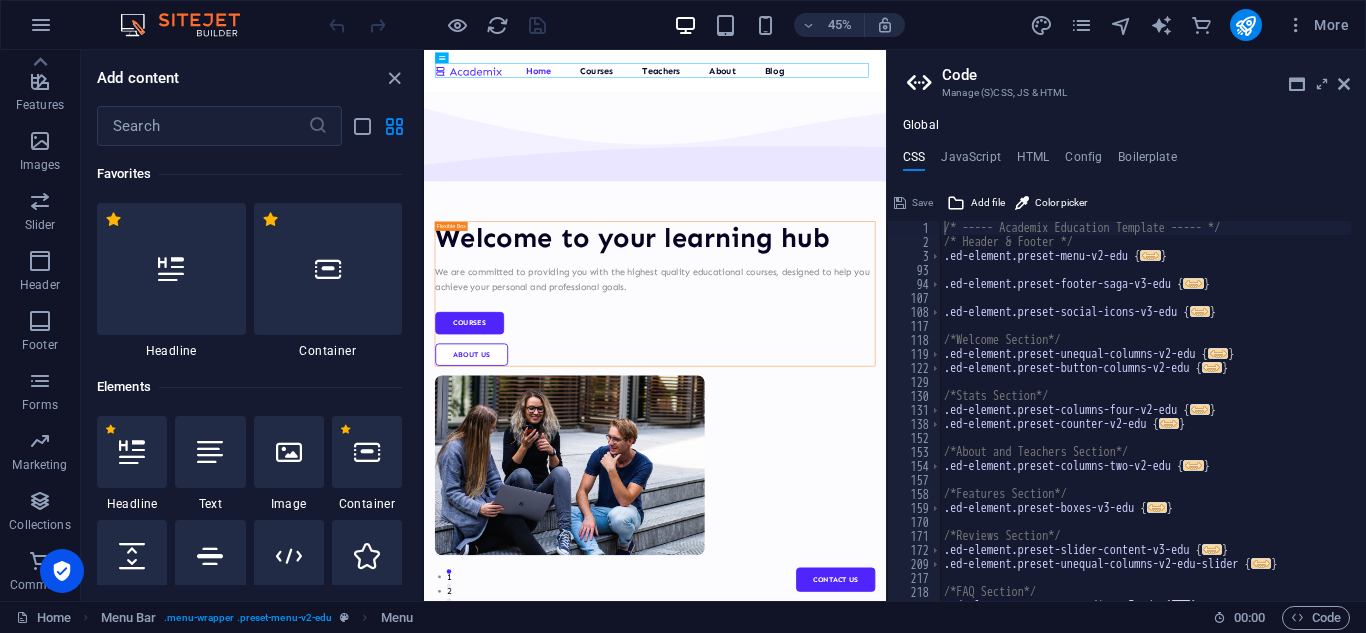 click on "Global CSS JavaScript HTML Config Boilerplate /* ----- Academix Education Template ----- */ 1 2 3 93 94 107 108 117 118 119 122 129 130 131 138 152 153 154 157 158 159 170 171 172 209 217 218 219 237 /* ----- Academix Education Template ----- */ /* Header & Footer */ .ed-element.preset-menu-v2-edu   { ... } .ed-element.preset-footer-saga-v3-edu   { ... } .ed-element.preset-social-icons-v3-edu   { ... } /*Welcome Section*/ .ed-element.preset-unequal-columns-v2-edu   { ... } .ed-element.preset-button-columns-v2-edu   { ... } /*Stats Section*/ .ed-element.preset-columns-four-v2-edu   { ... } .ed-element.preset-counter-v2-edu   { ... } /*About and Teachers Section*/ .ed-element.preset-columns-two-v2-edu   { ... } /*Features Section*/ .ed-element.preset-boxes-v3-edu   { ... } /*Reviews Section*/ .ed-element.preset-slider-content-v3-edu   { ... } .ed-element.preset-unequal-columns-v2-edu-slider   { ... } /*FAQ Section*/ .ed-element.preset-accordion-v3-edu   { ... }     Save Add file Color picker 6 7 8 9 10 11 12" at bounding box center [1126, 359] 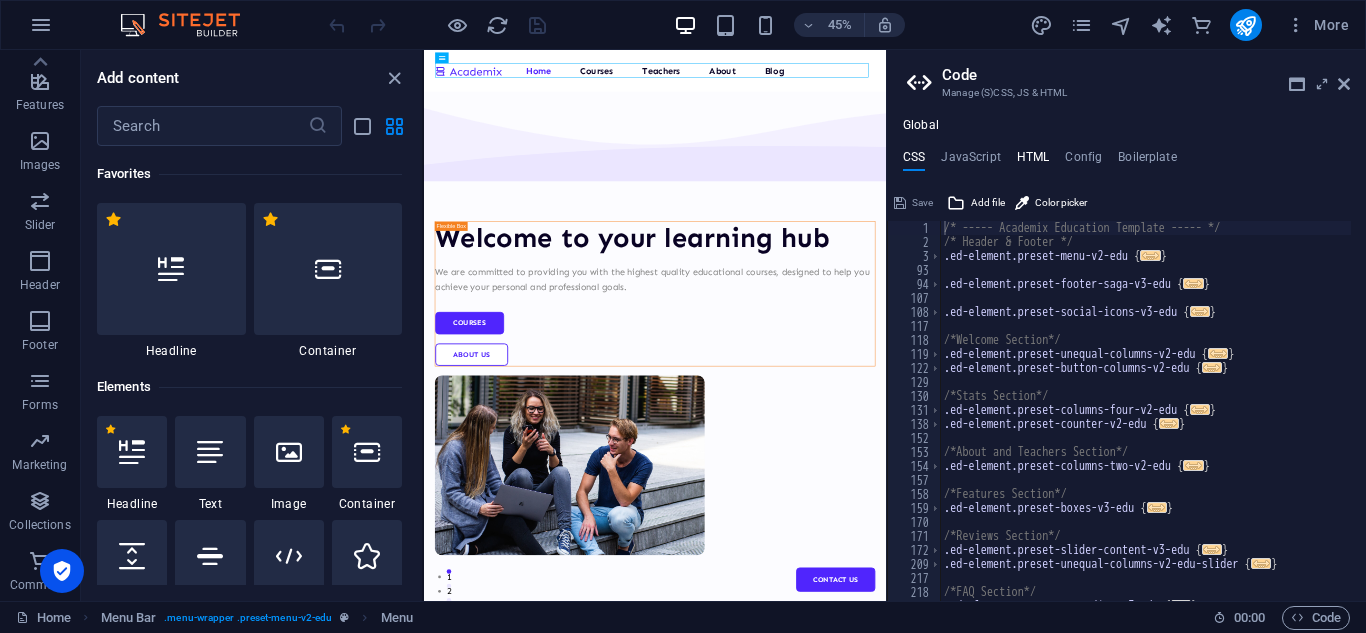 click on "HTML" at bounding box center (1033, 161) 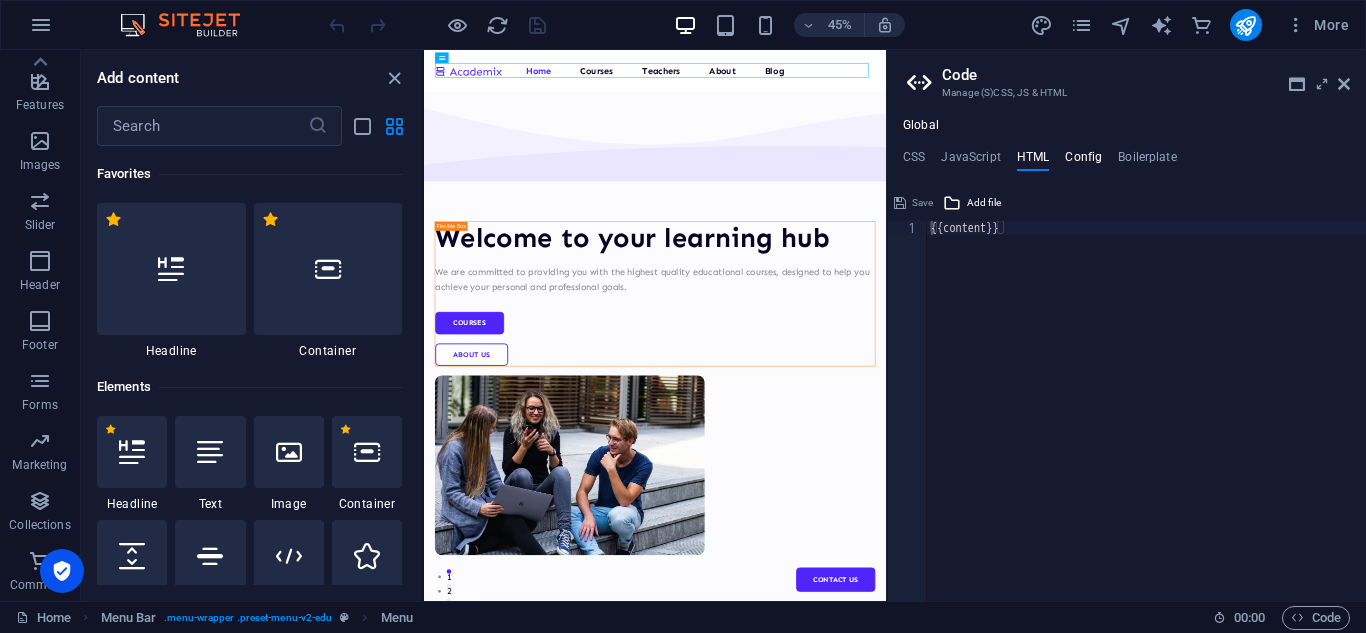 click on "Config" at bounding box center [1083, 161] 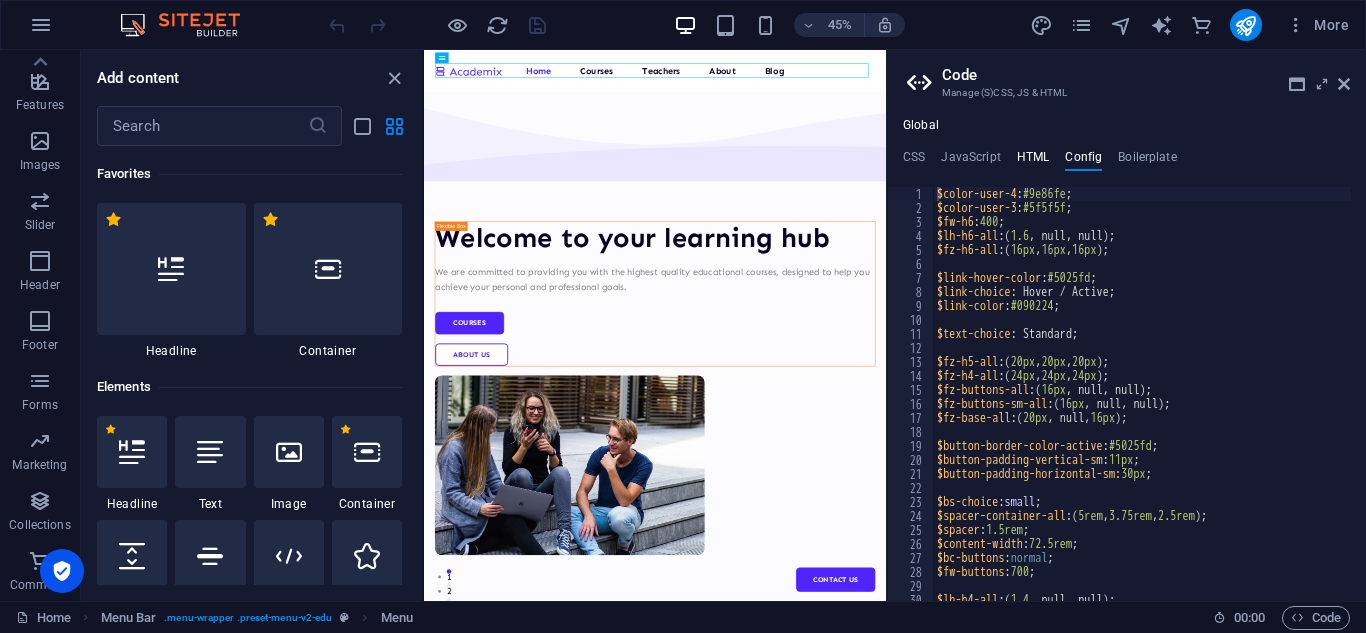 click on "HTML" at bounding box center [1033, 161] 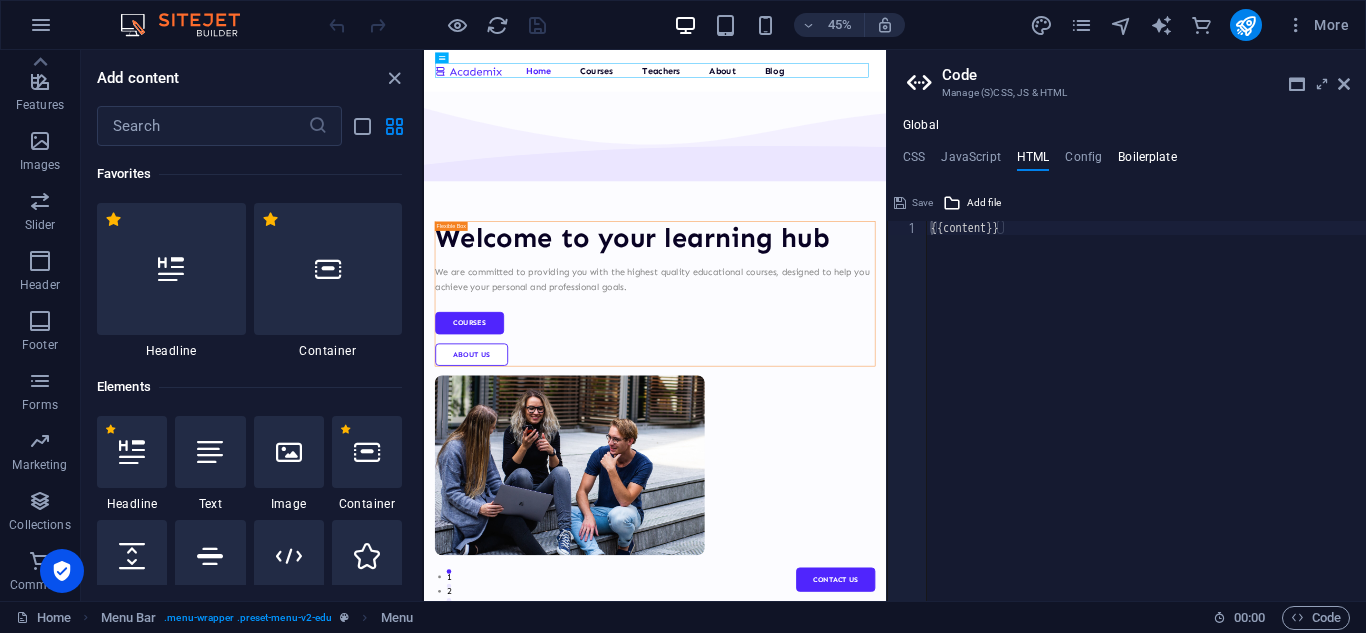 click on "Boilerplate" at bounding box center (1147, 161) 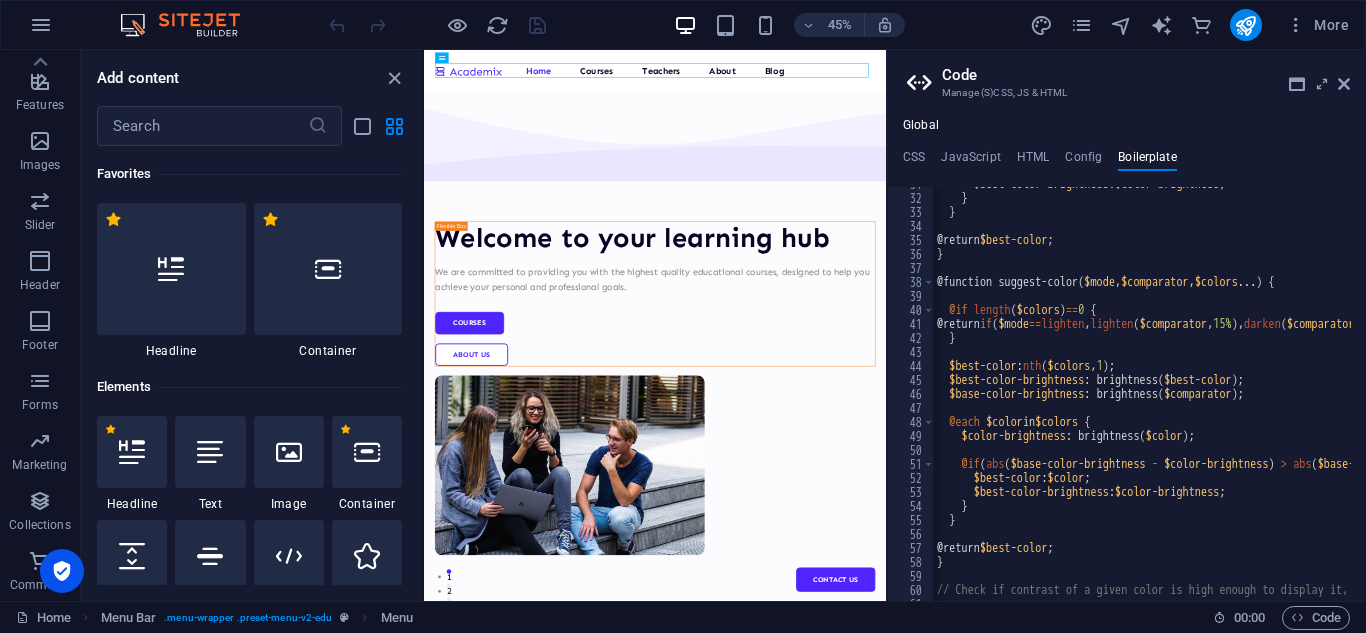 scroll, scrollTop: 236, scrollLeft: 0, axis: vertical 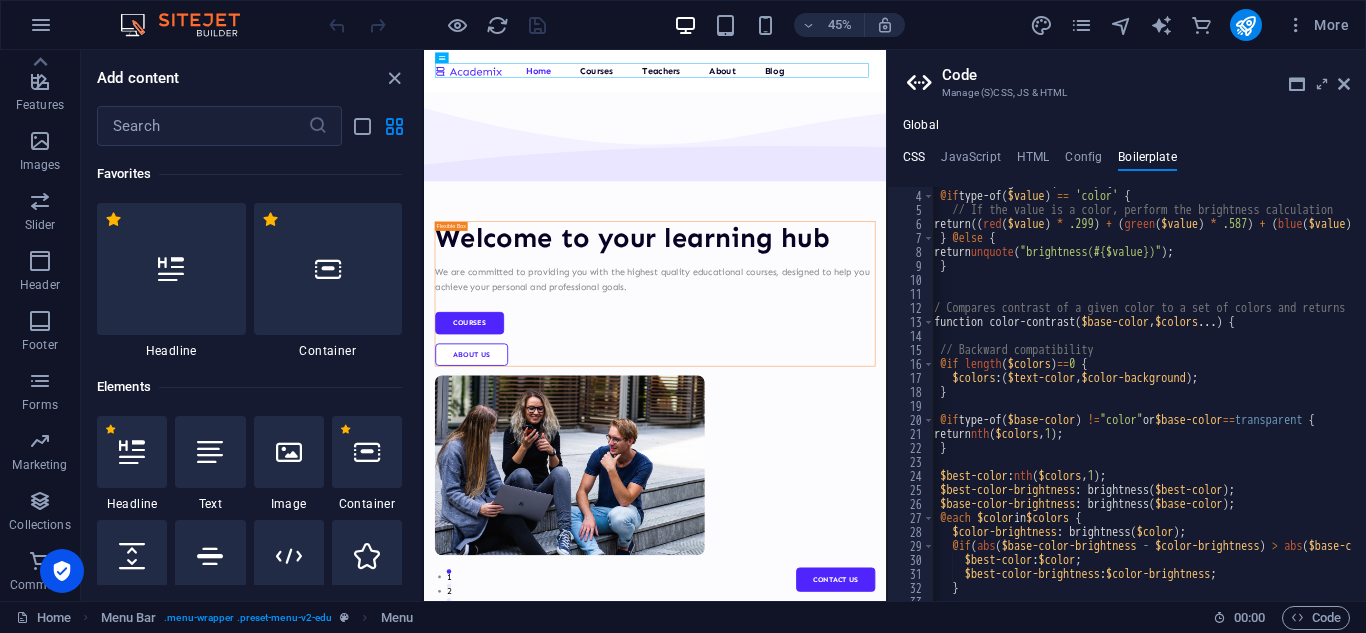 click on "CSS" at bounding box center (914, 161) 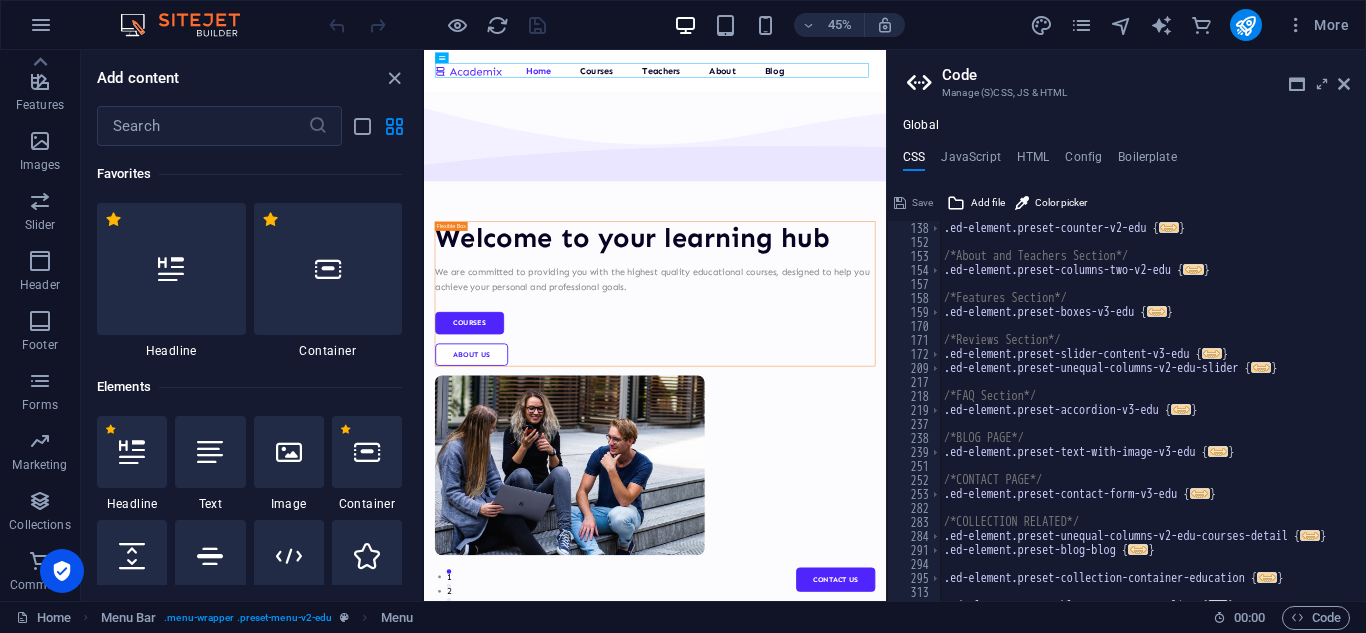 scroll, scrollTop: 0, scrollLeft: 0, axis: both 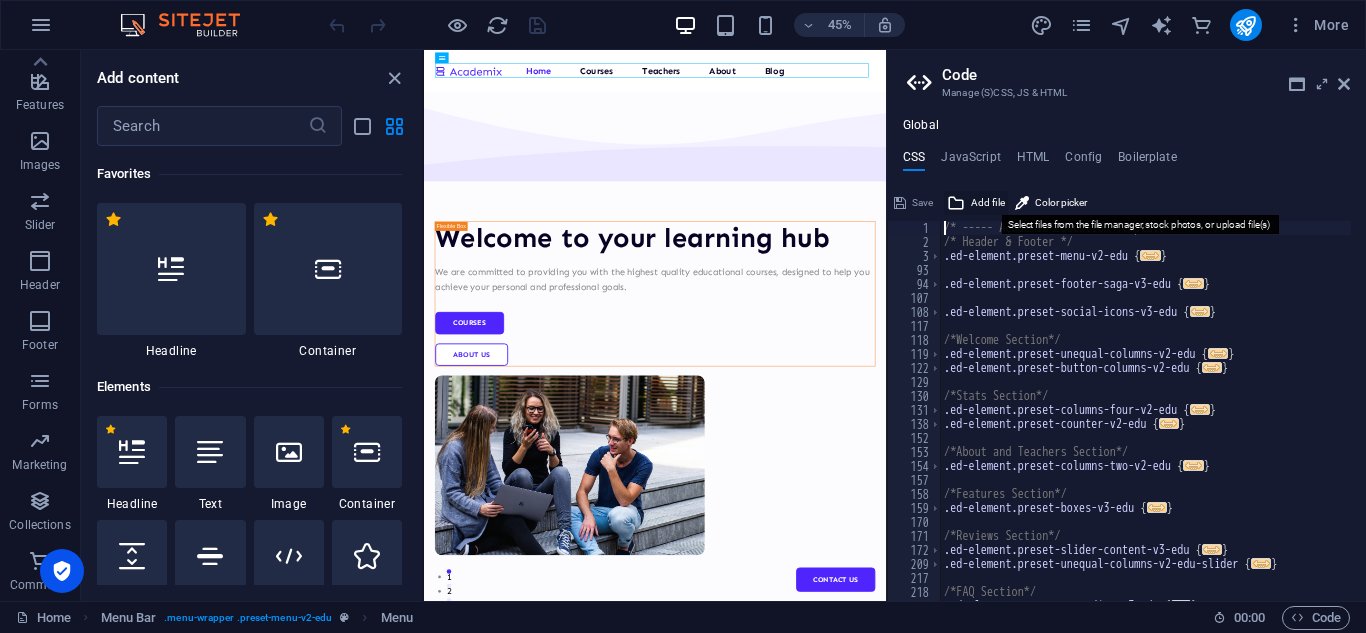 click on "Add file" at bounding box center (988, 203) 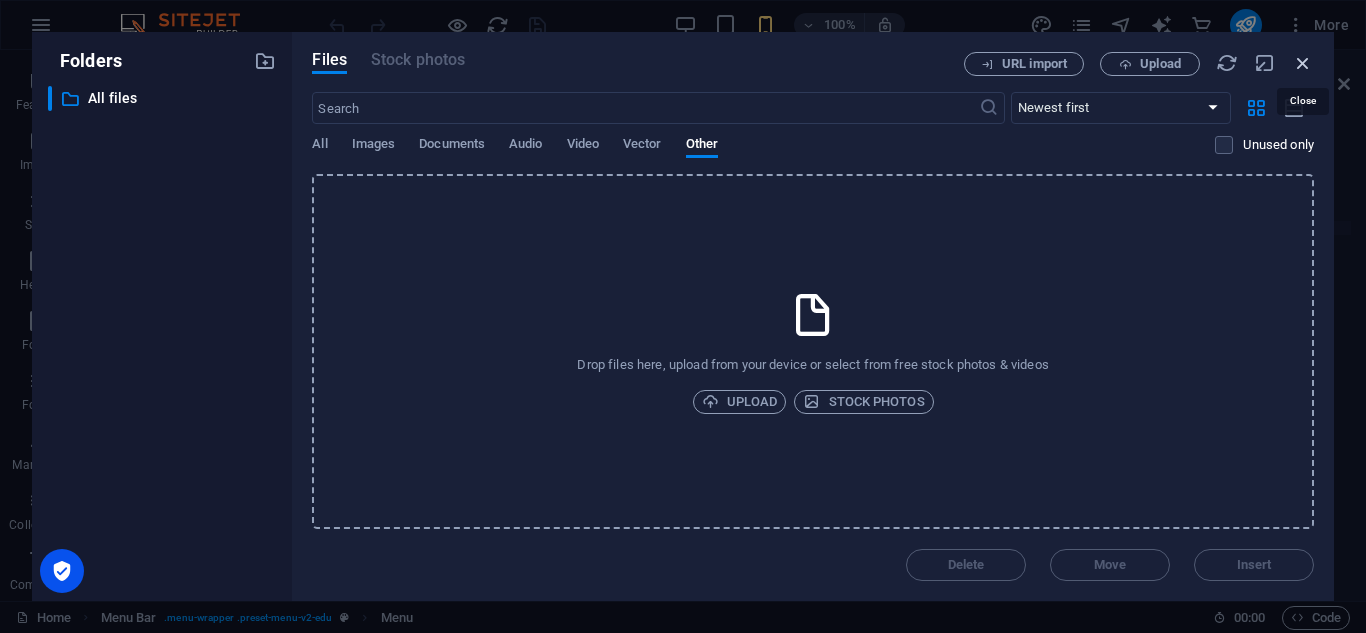 click at bounding box center [1303, 63] 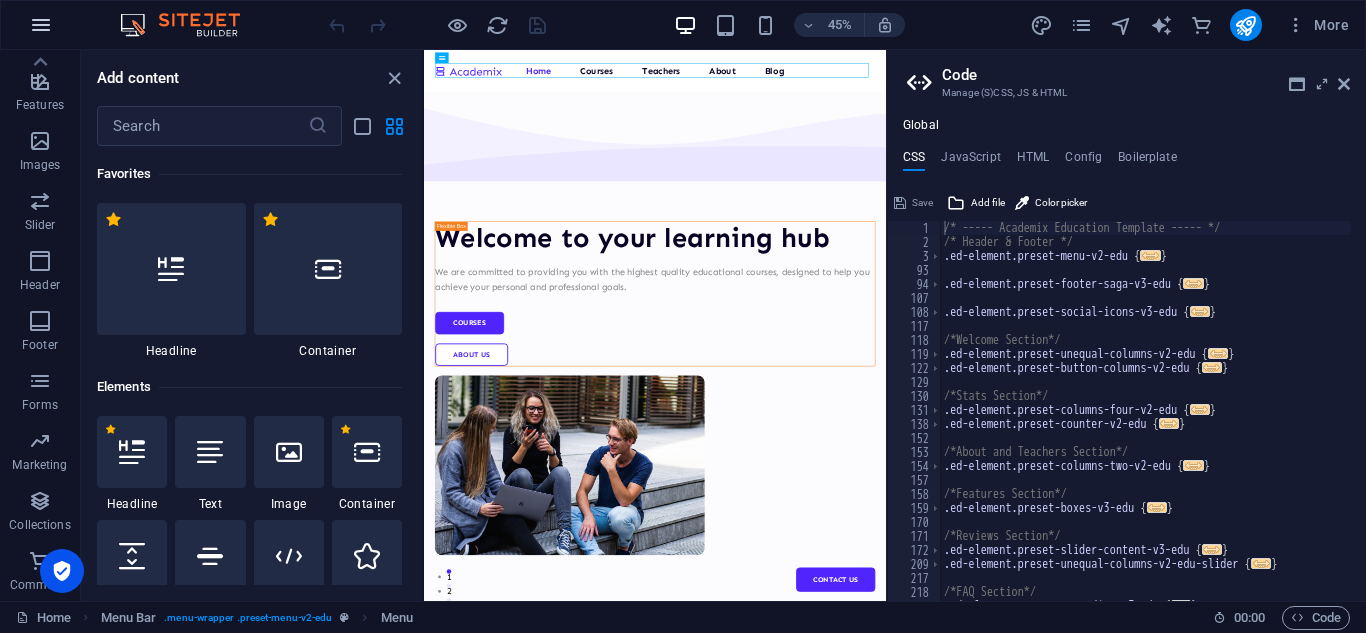 click at bounding box center (41, 25) 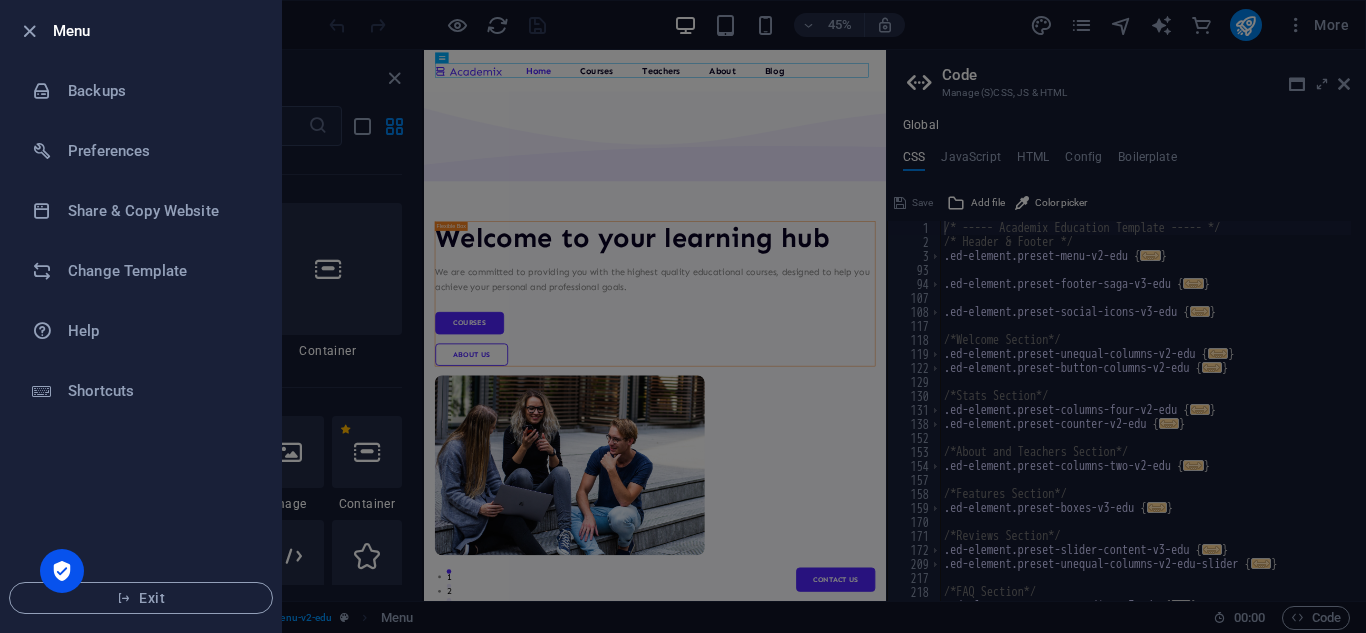 click at bounding box center [683, 316] 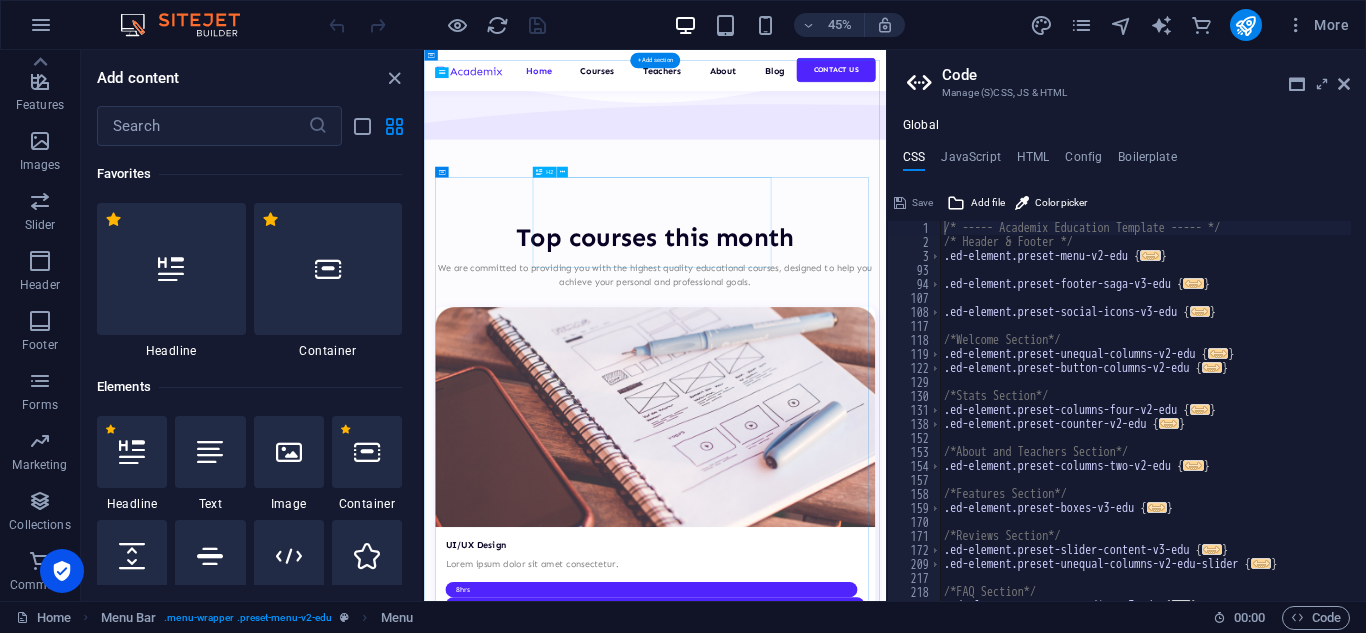 scroll, scrollTop: 4074, scrollLeft: 0, axis: vertical 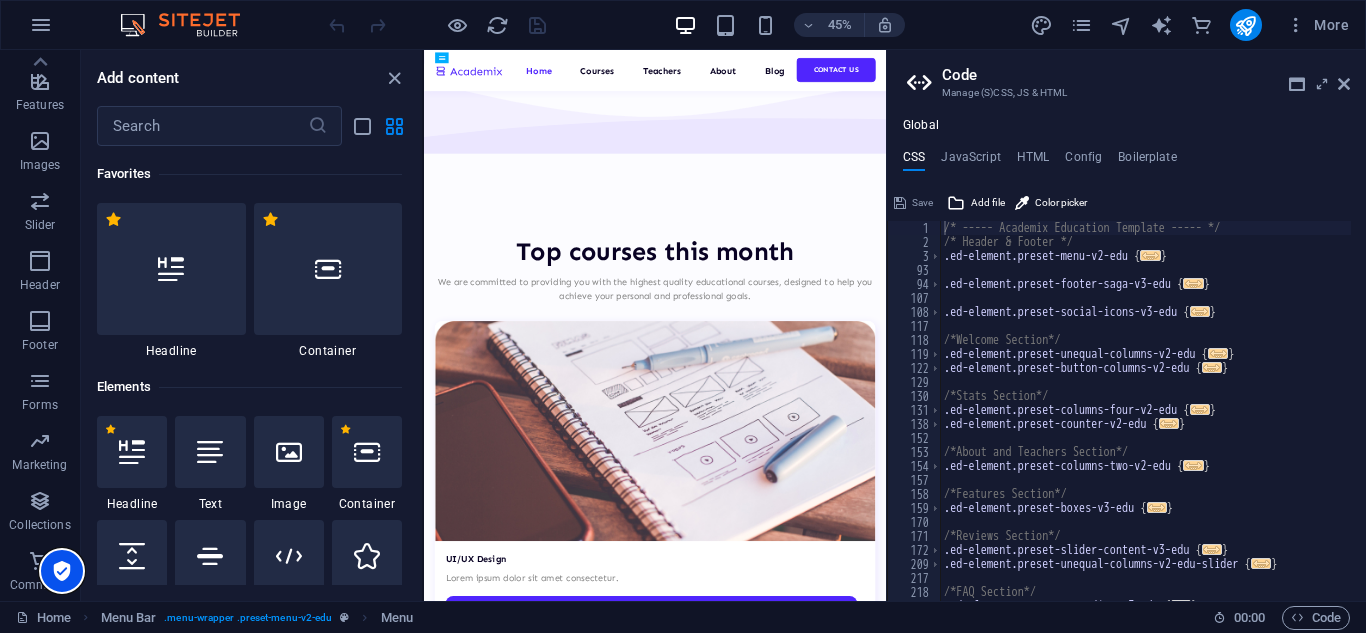 click at bounding box center (62, 571) 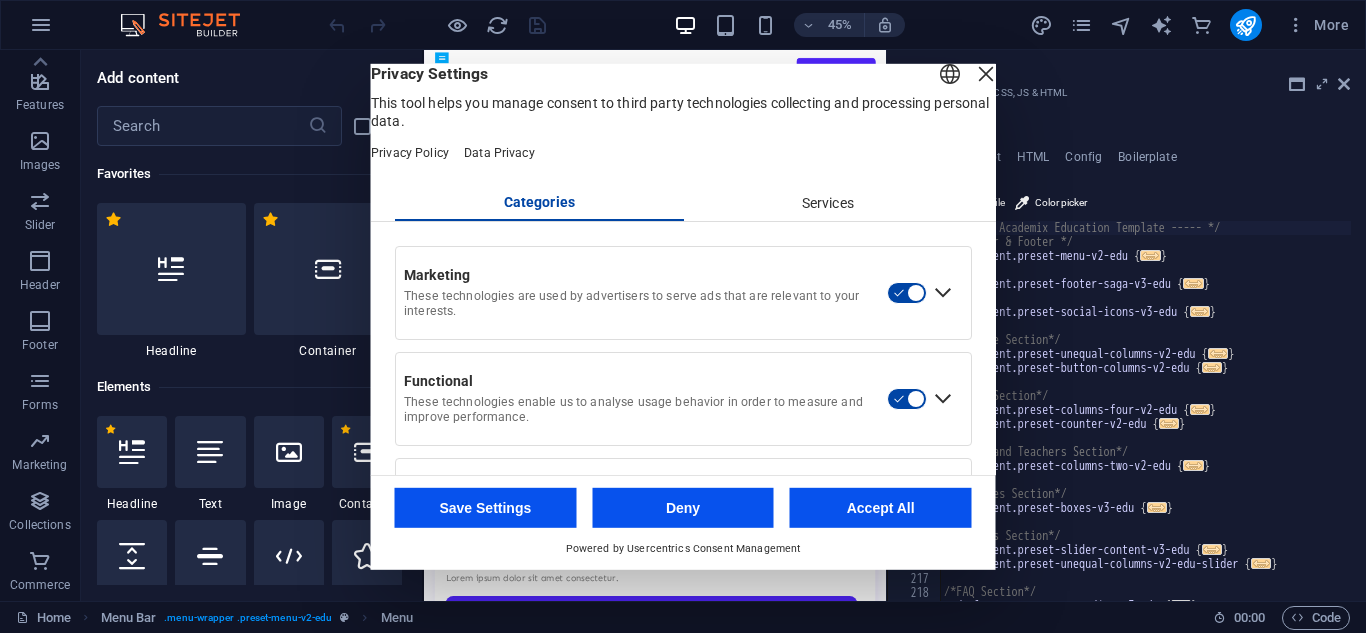 click at bounding box center [986, 73] 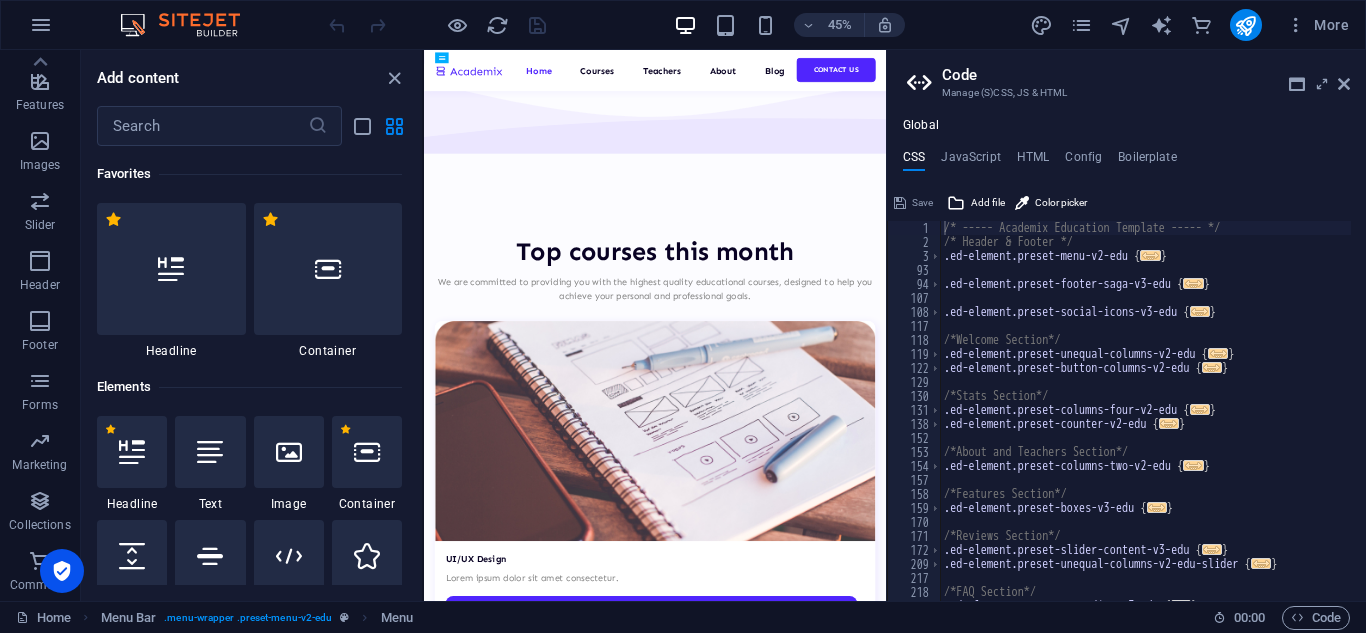 click on "Manage (S)CSS, JS & HTML" at bounding box center [1126, 93] 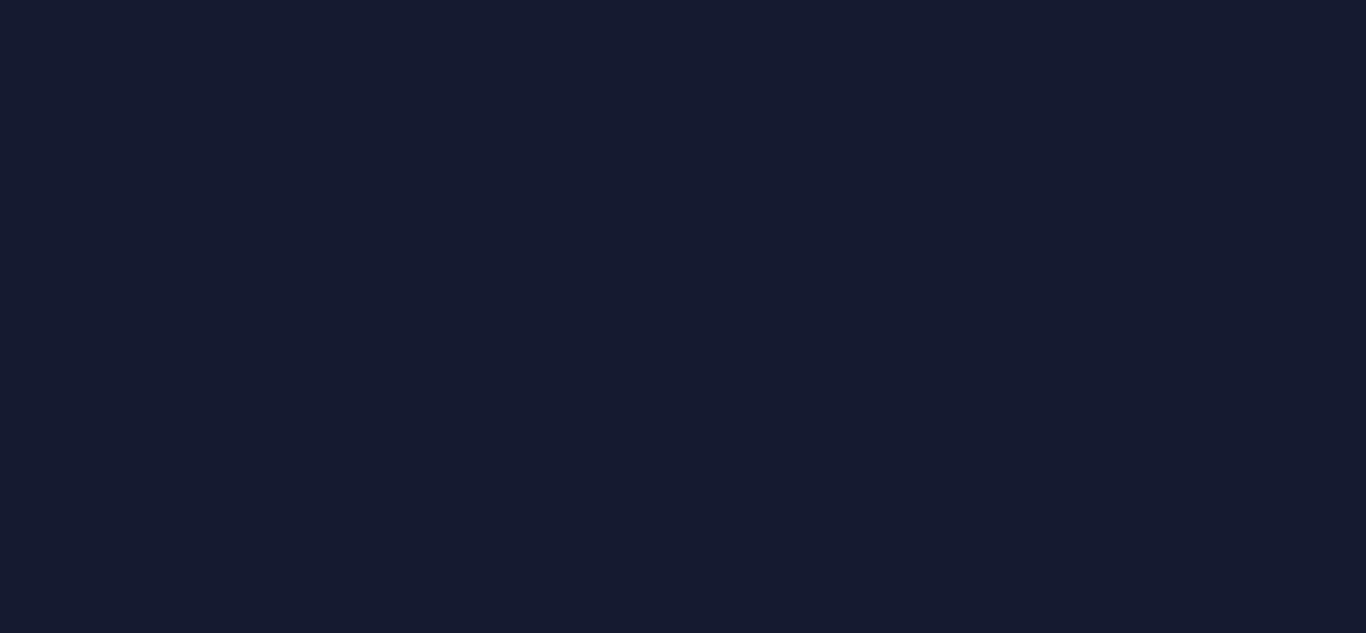 scroll, scrollTop: 0, scrollLeft: 0, axis: both 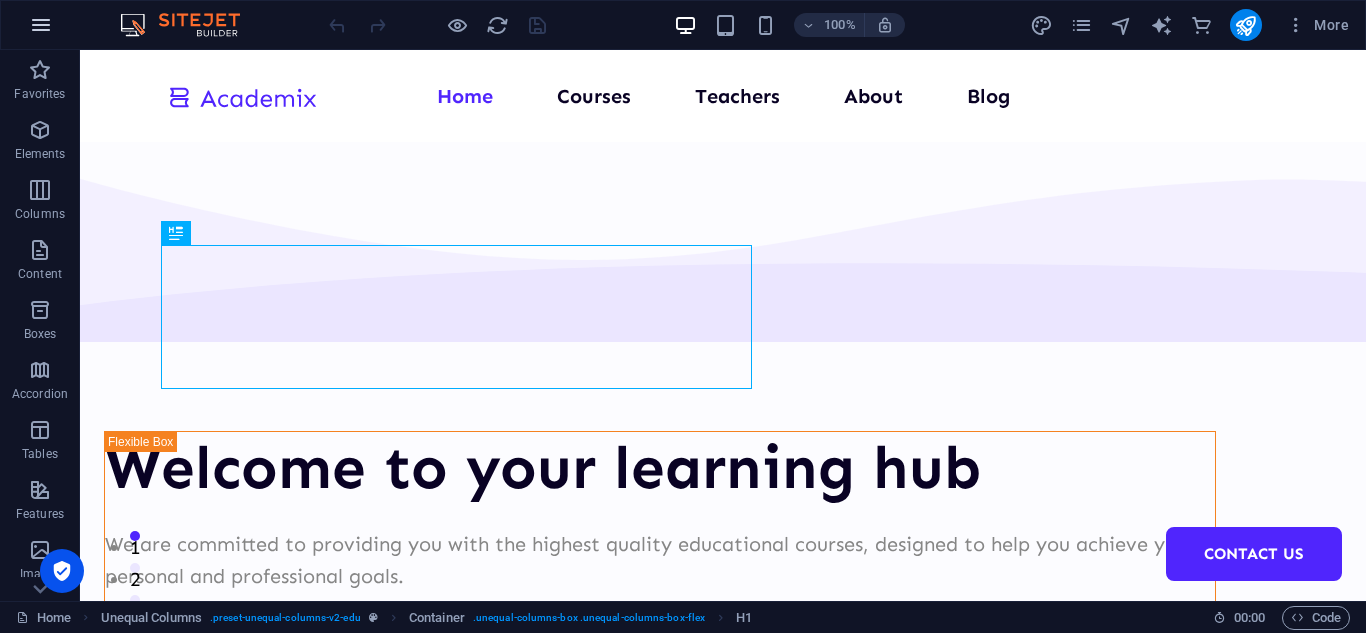 click at bounding box center (41, 25) 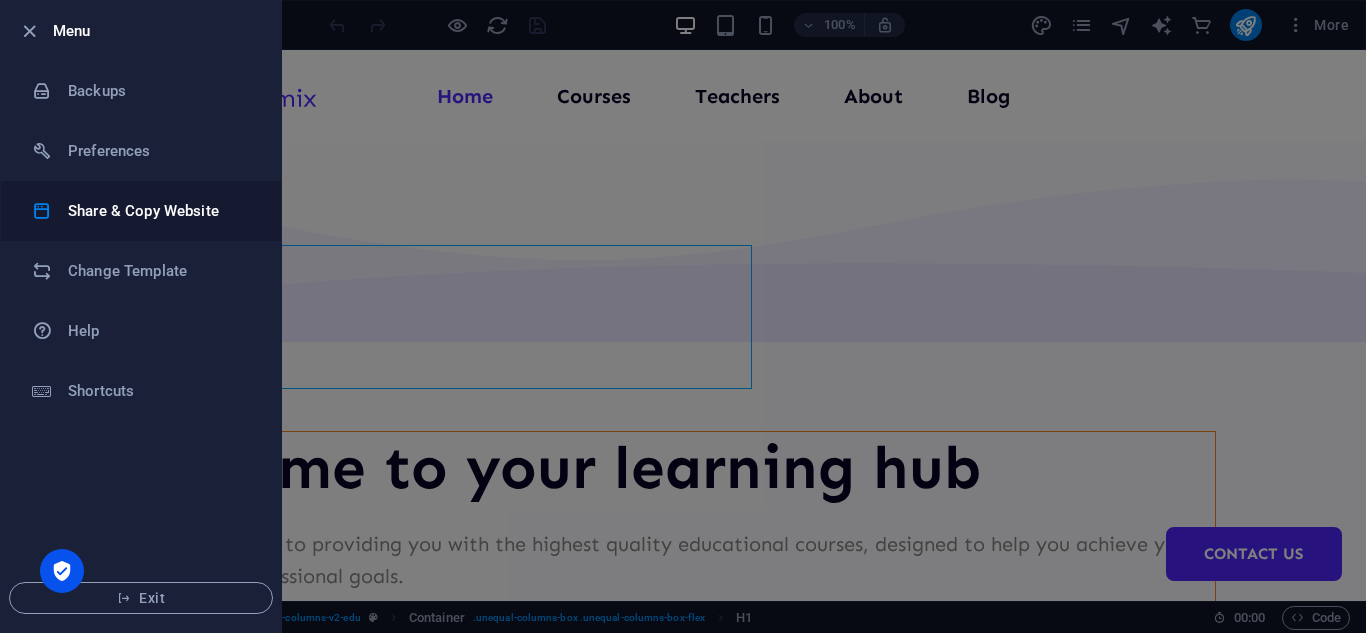 click on "Share & Copy Website" at bounding box center (160, 211) 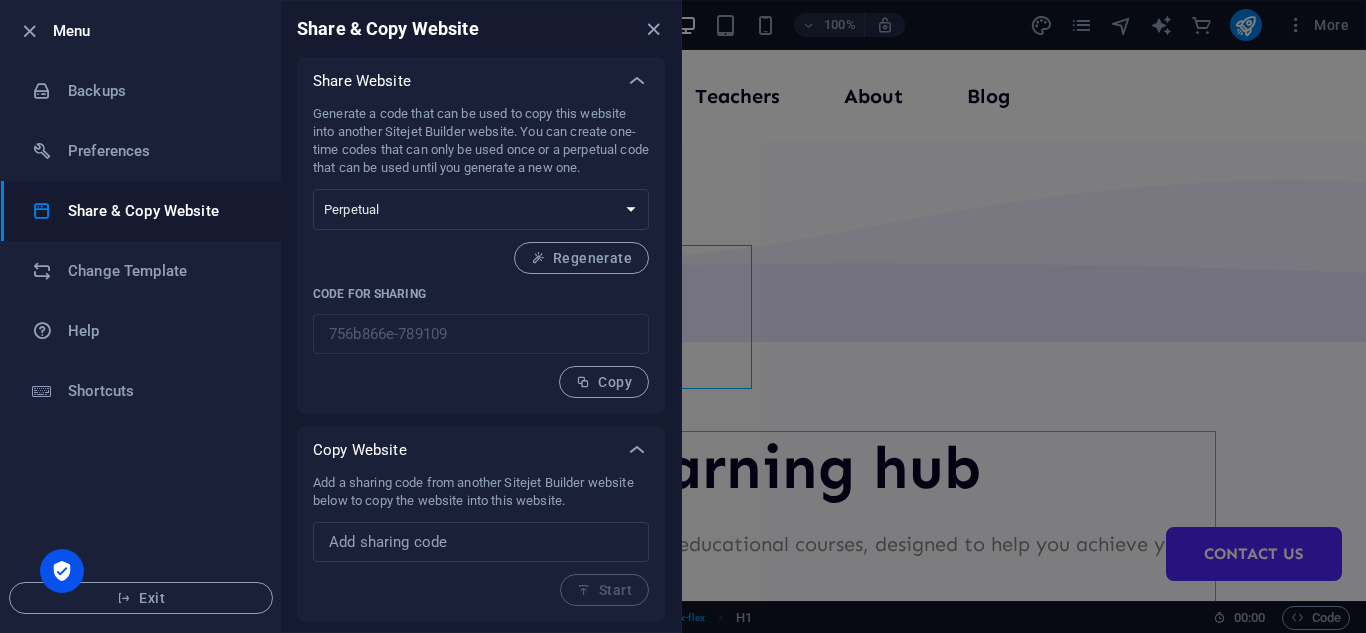 drag, startPoint x: 315, startPoint y: 457, endPoint x: 424, endPoint y: 502, distance: 117.923706 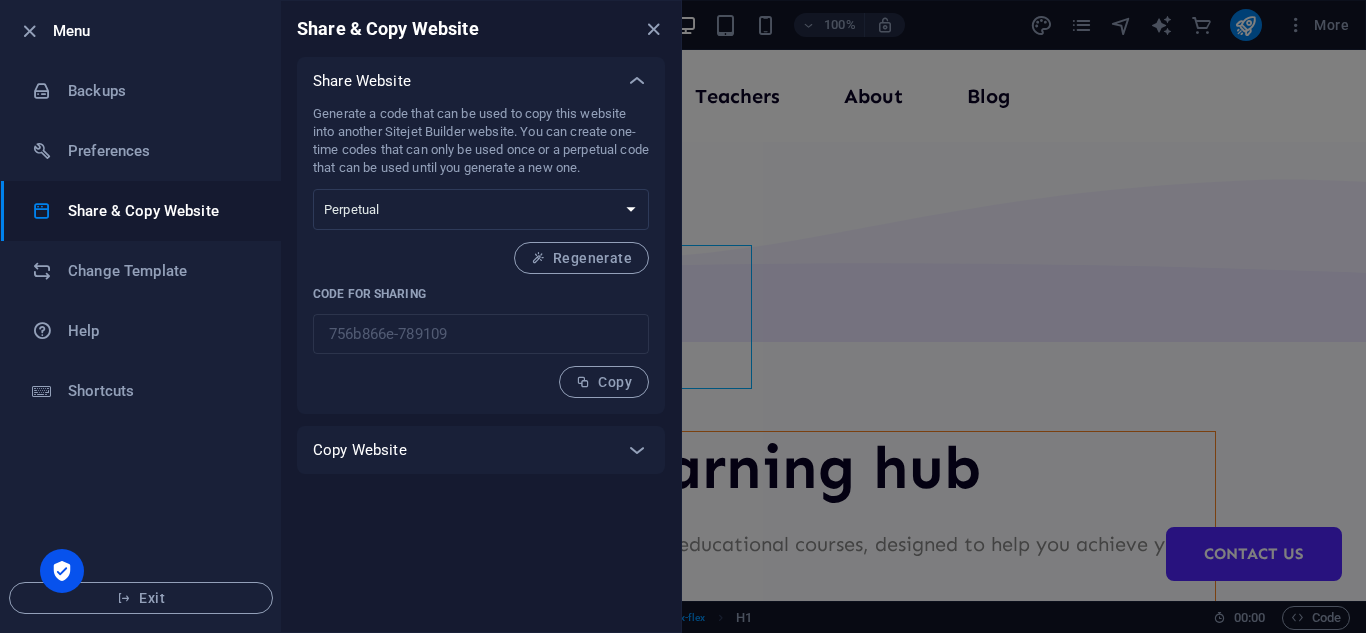 click on "Copy Website" at bounding box center (463, 450) 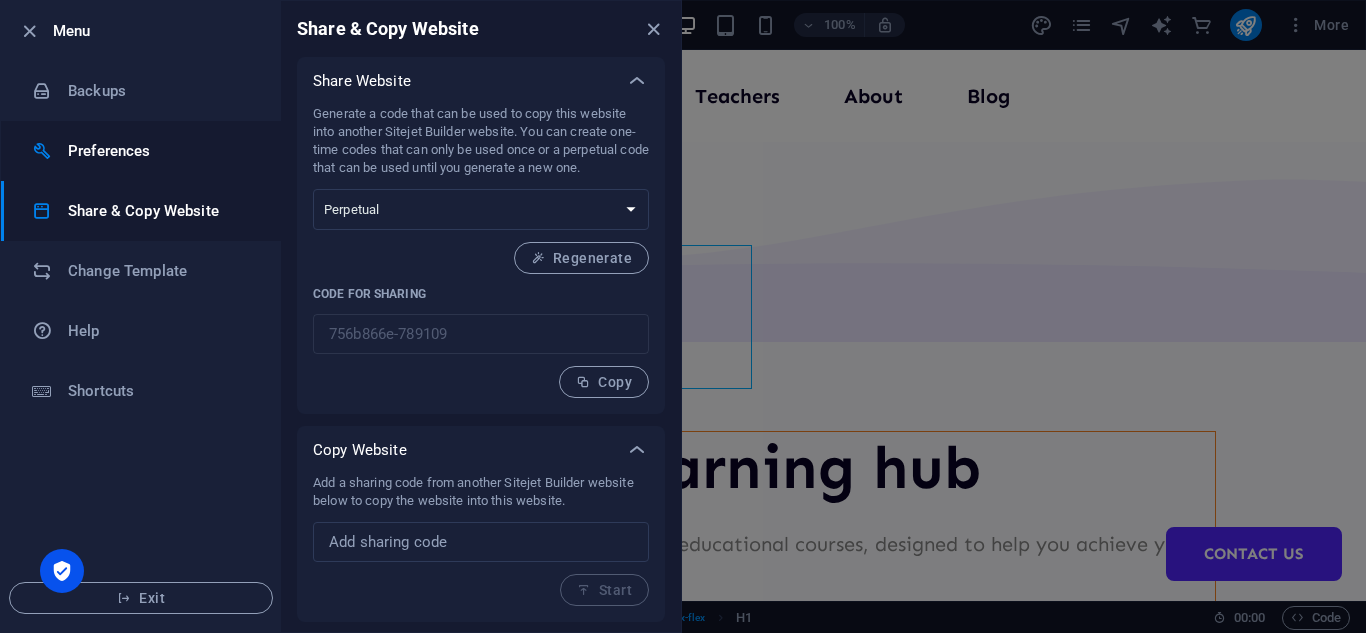 click on "Preferences" at bounding box center (160, 151) 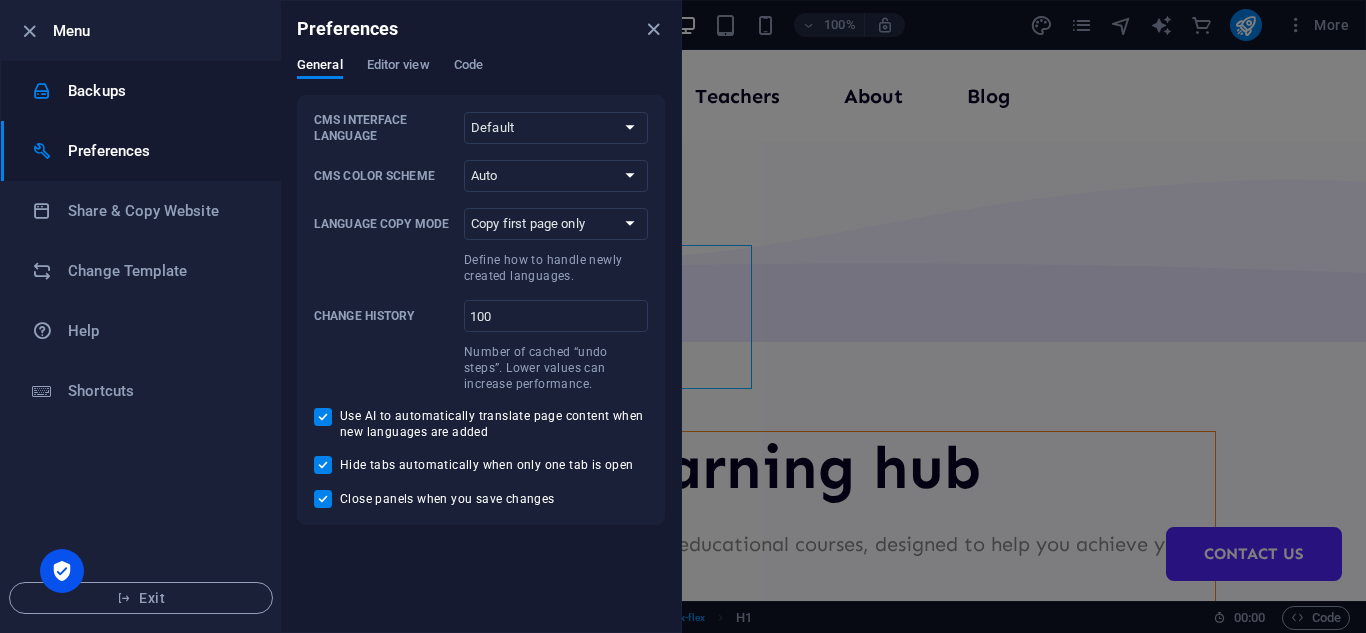 click on "Backups" at bounding box center [160, 91] 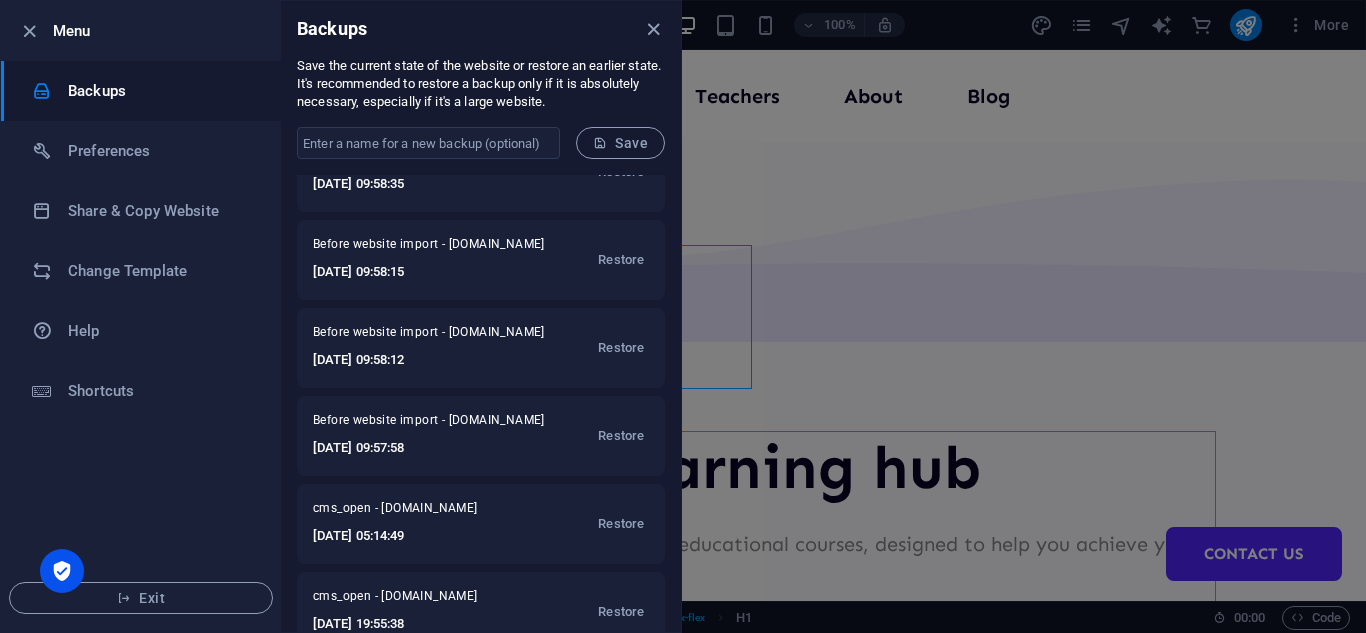 scroll, scrollTop: 343, scrollLeft: 0, axis: vertical 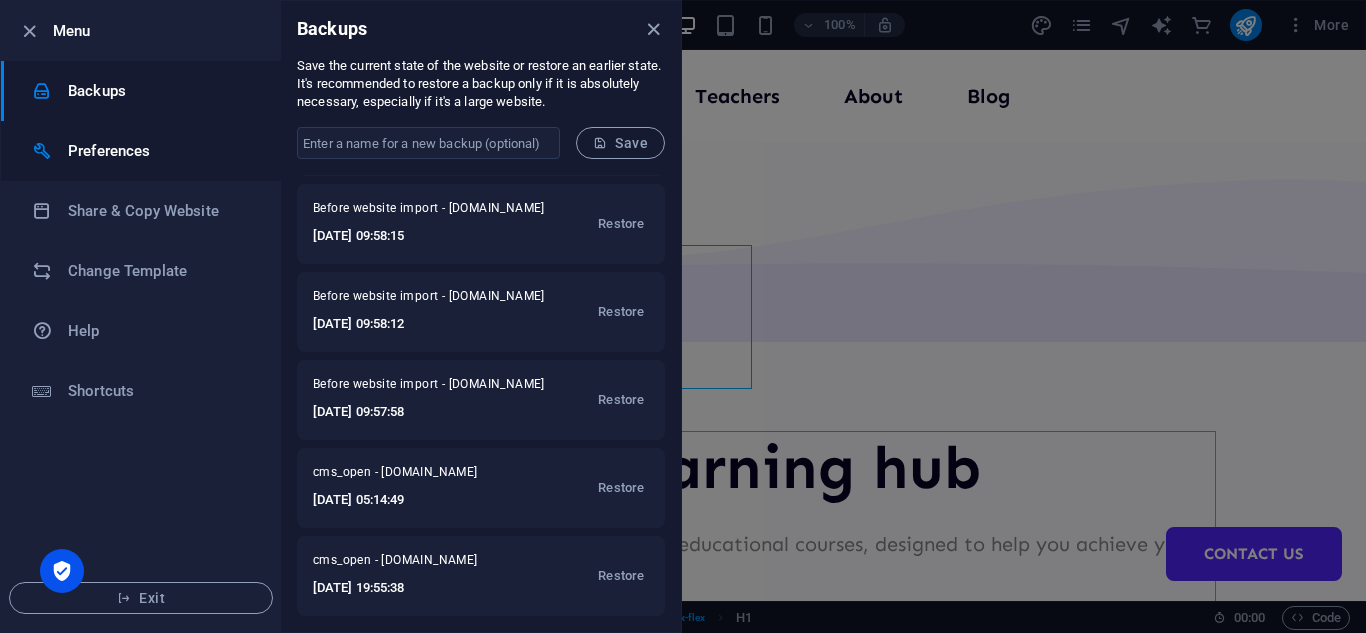 click on "Preferences" at bounding box center (160, 151) 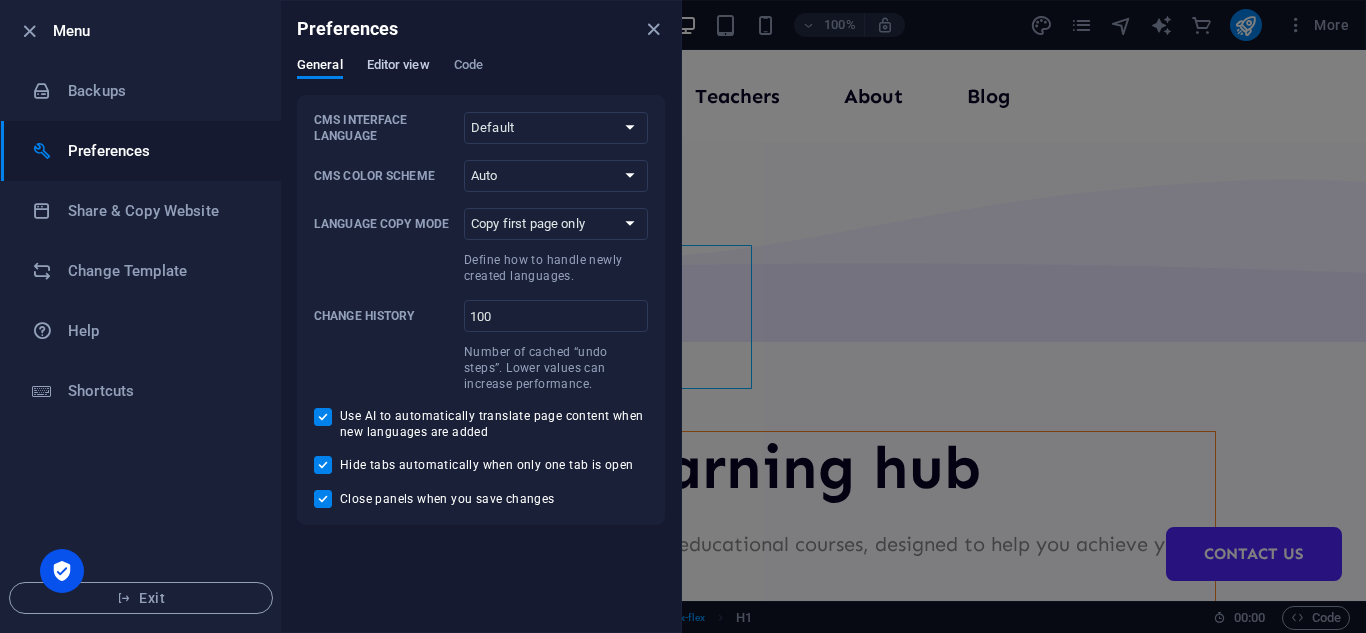 click on "Editor view" at bounding box center (398, 67) 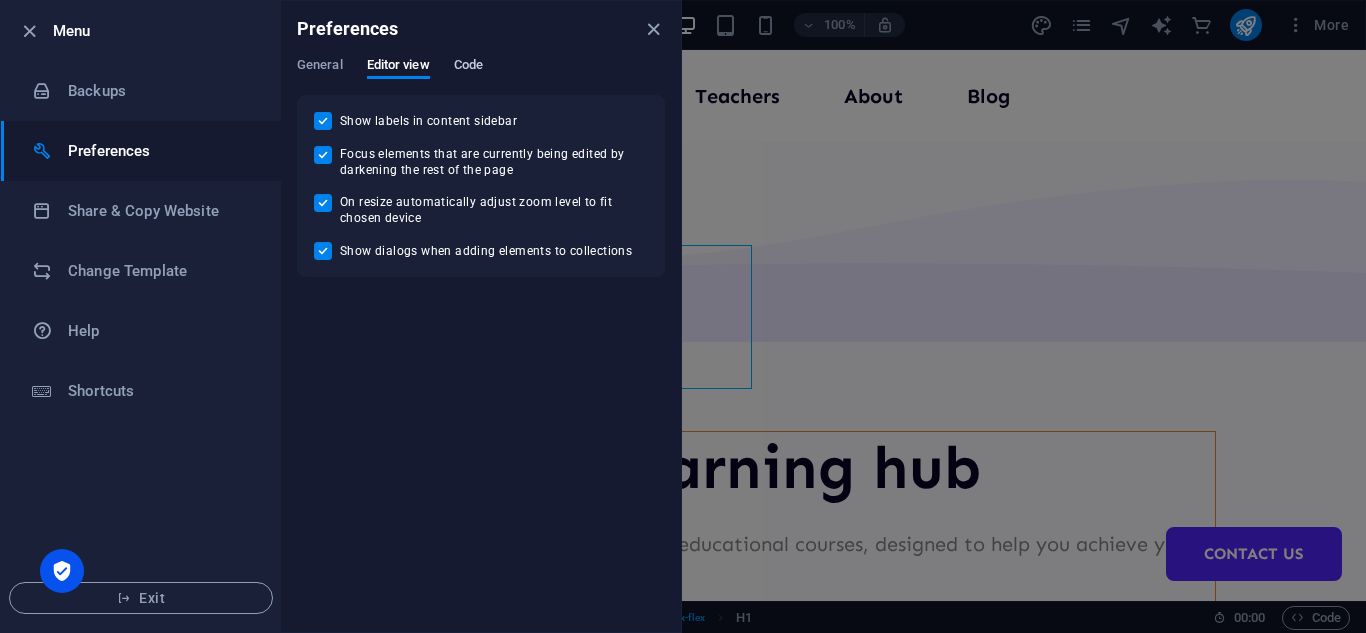 click on "Code" at bounding box center [468, 67] 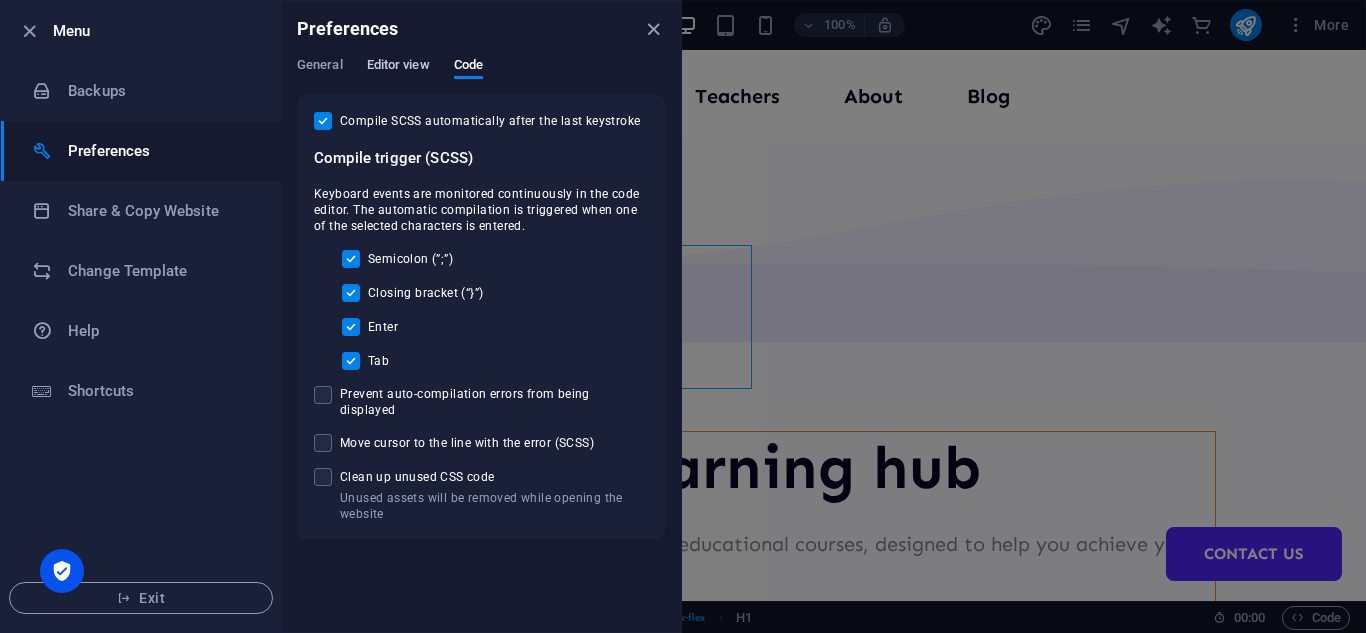 click on "Editor view" at bounding box center [398, 67] 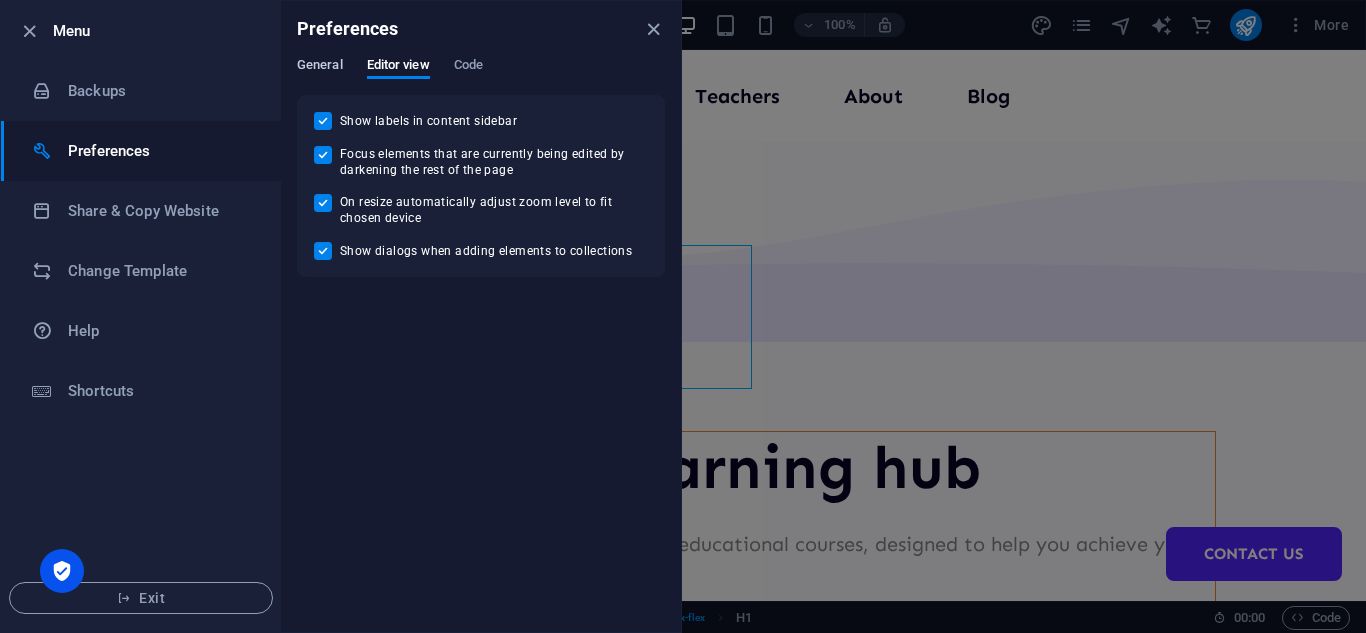 click on "General" at bounding box center [320, 67] 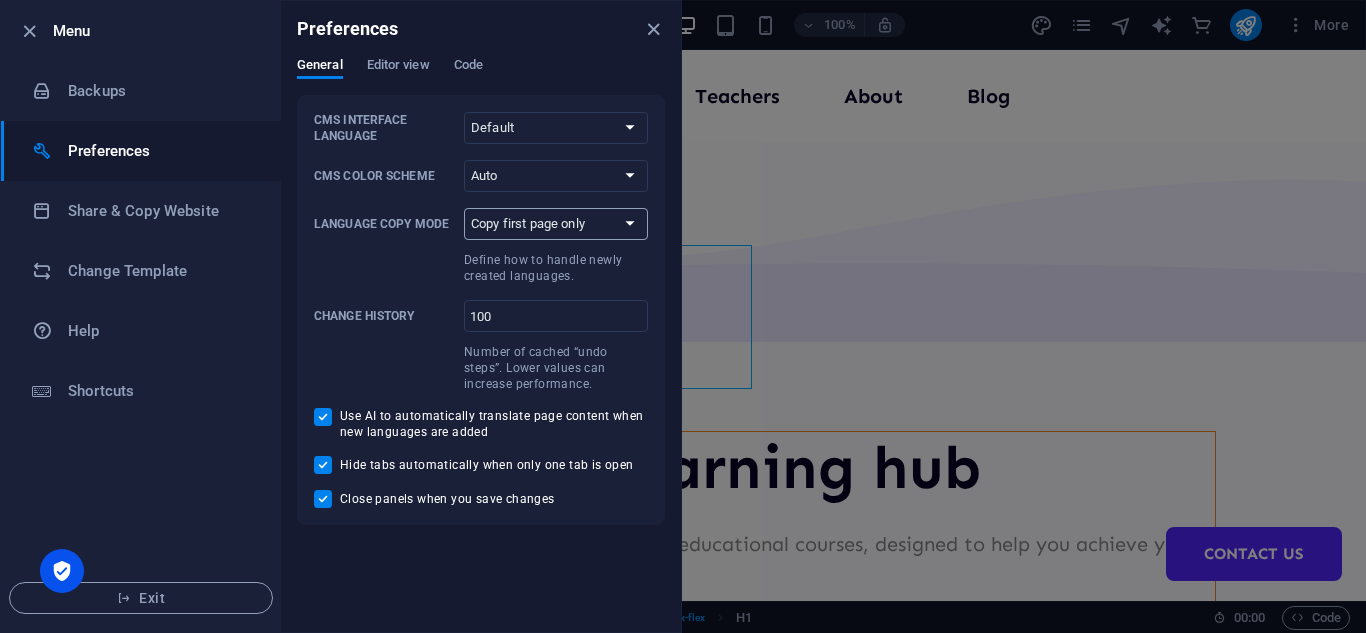 click on "Copy first page only Copy all pages" at bounding box center [556, 224] 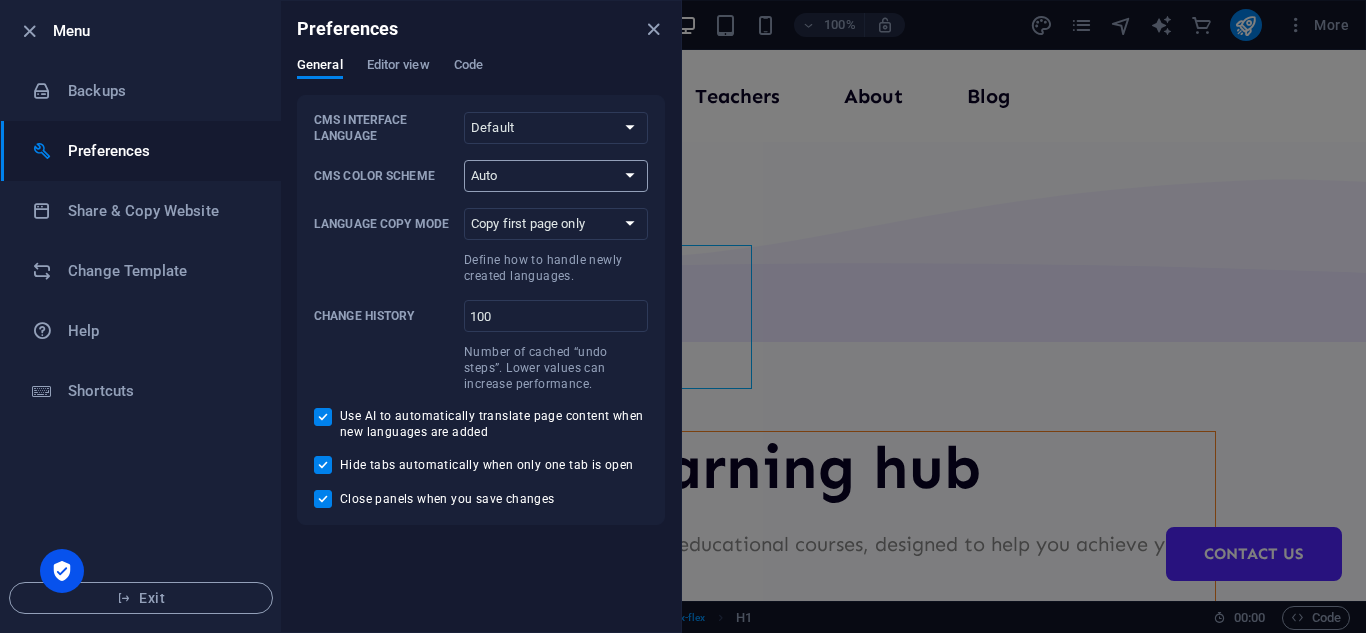 click on "Auto Dark Light" at bounding box center (556, 176) 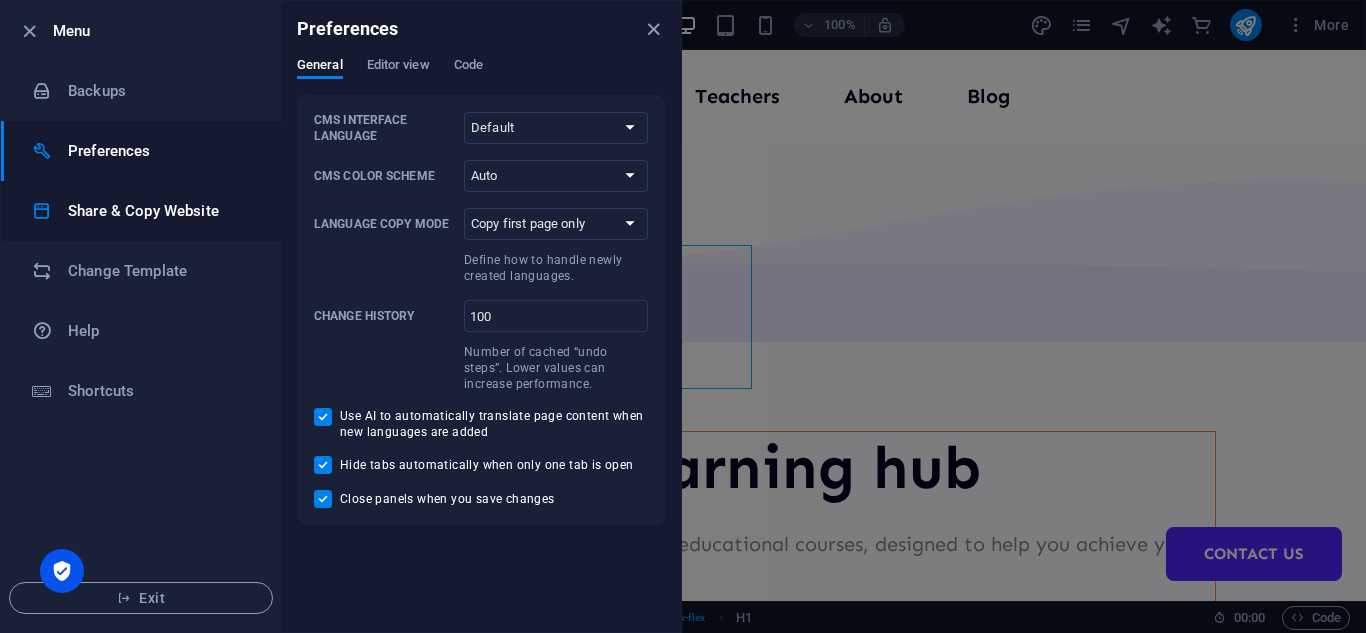click on "Share & Copy Website" at bounding box center (160, 211) 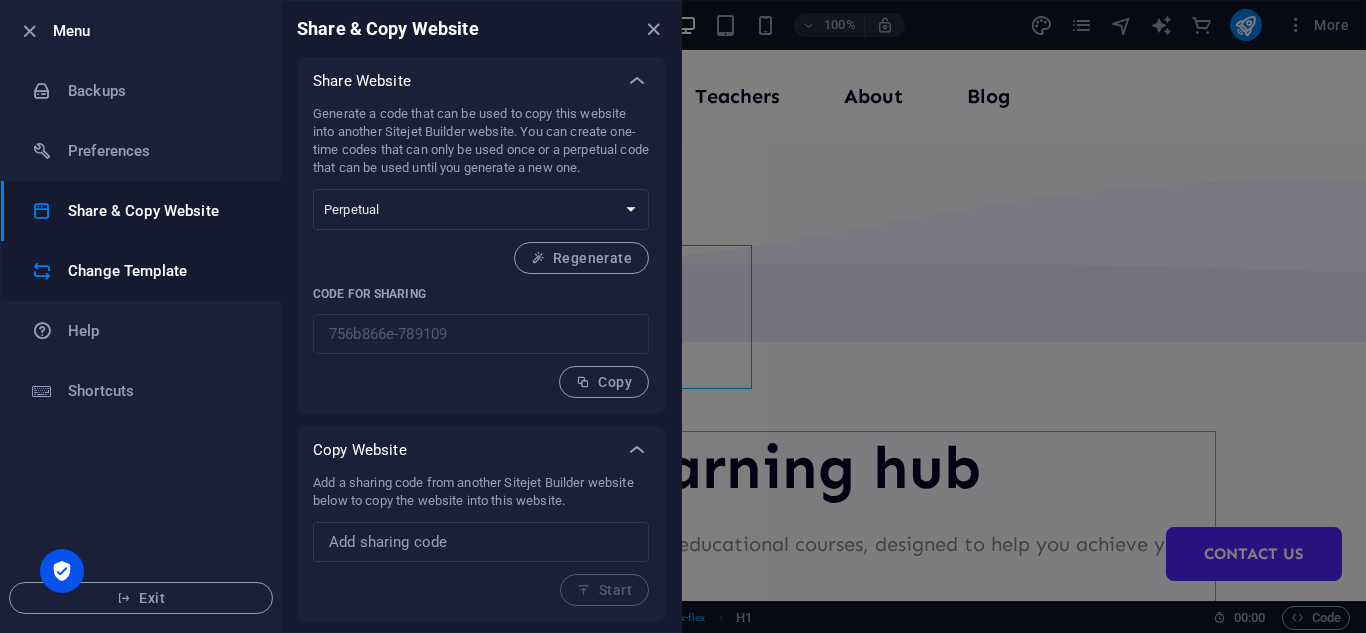 click on "Change Template" at bounding box center (160, 271) 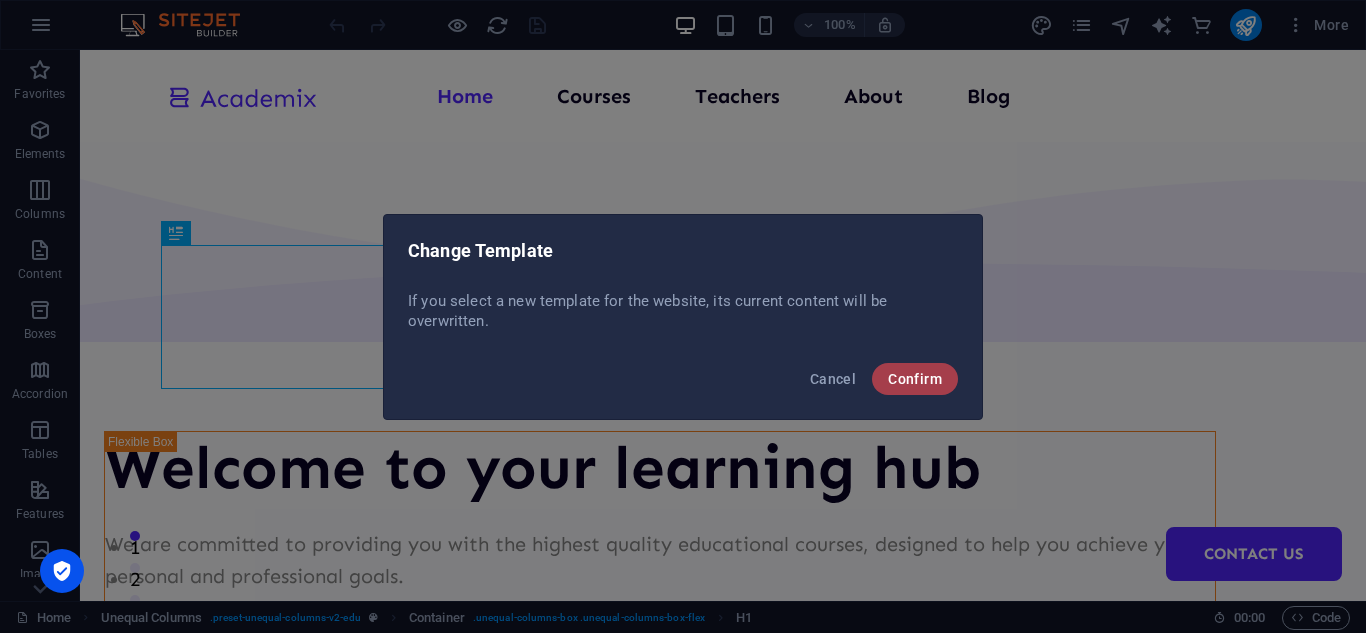 click on "Confirm" at bounding box center (915, 379) 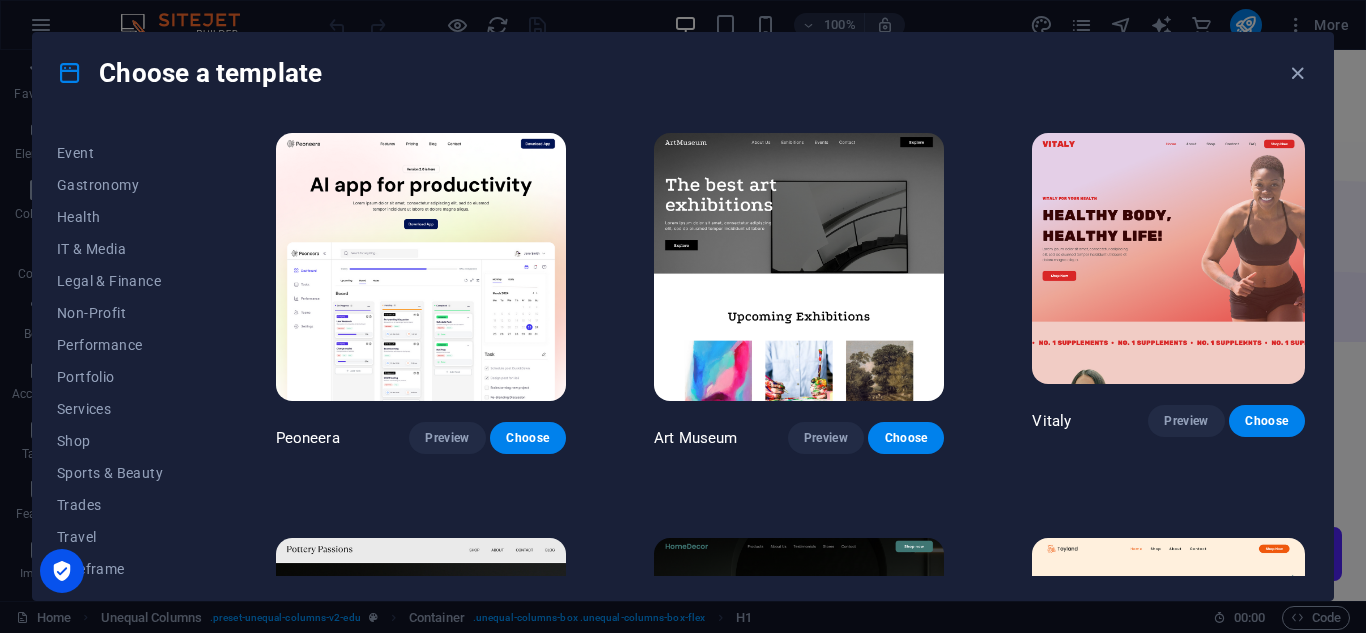 scroll, scrollTop: 385, scrollLeft: 0, axis: vertical 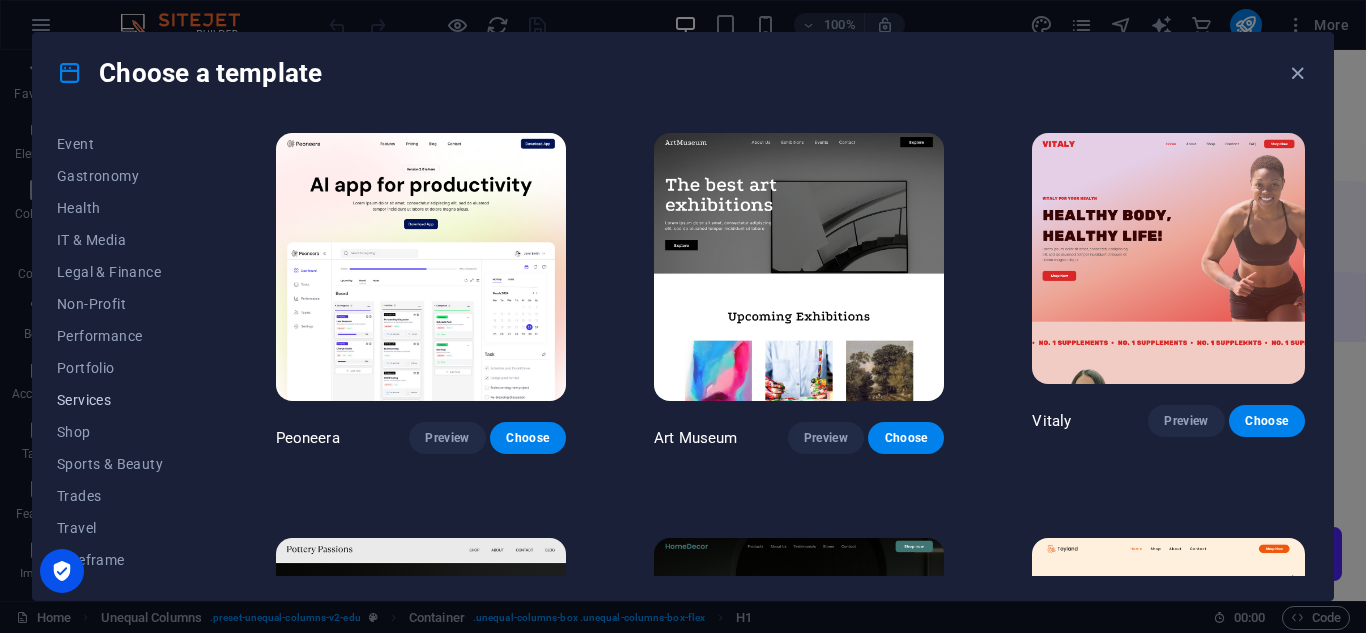 click on "Services" at bounding box center [122, 400] 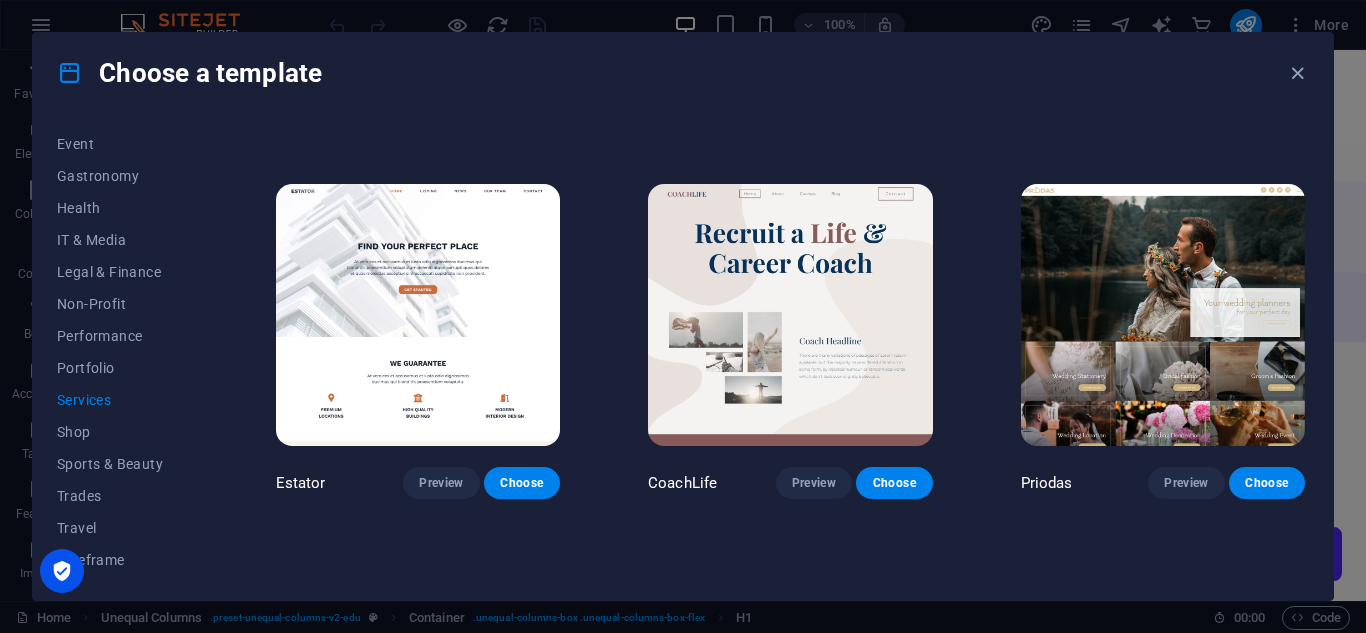 scroll, scrollTop: 634, scrollLeft: 0, axis: vertical 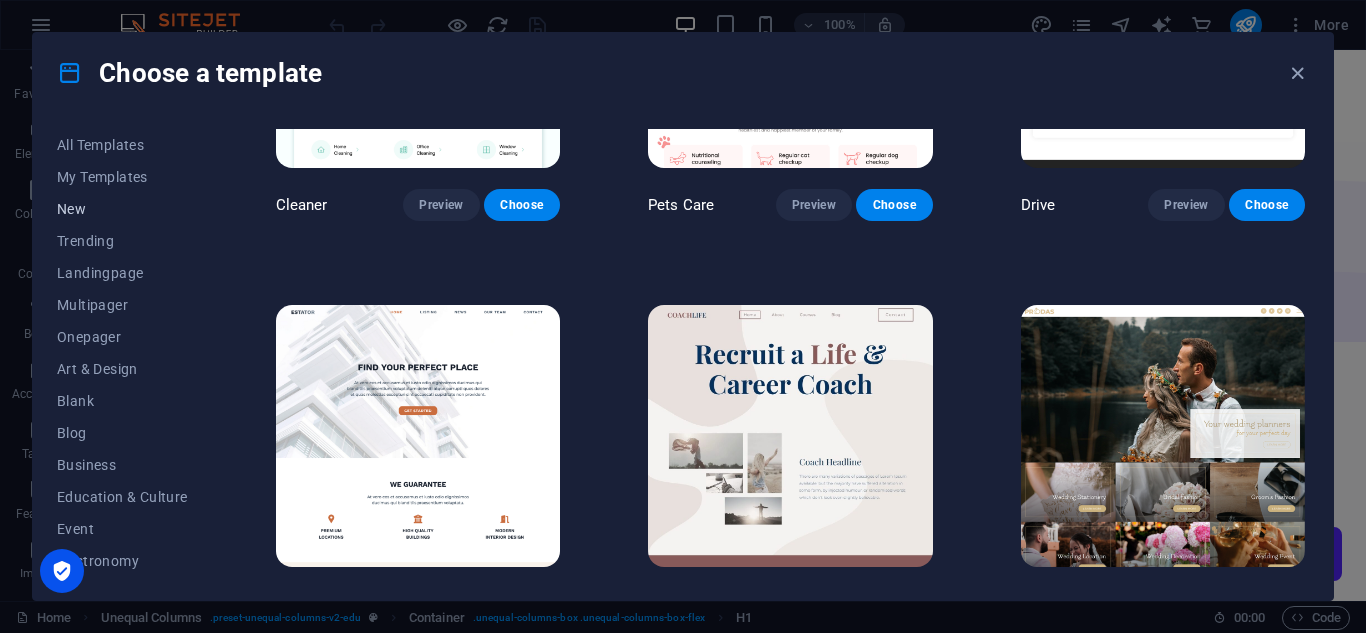 click on "New" at bounding box center [122, 209] 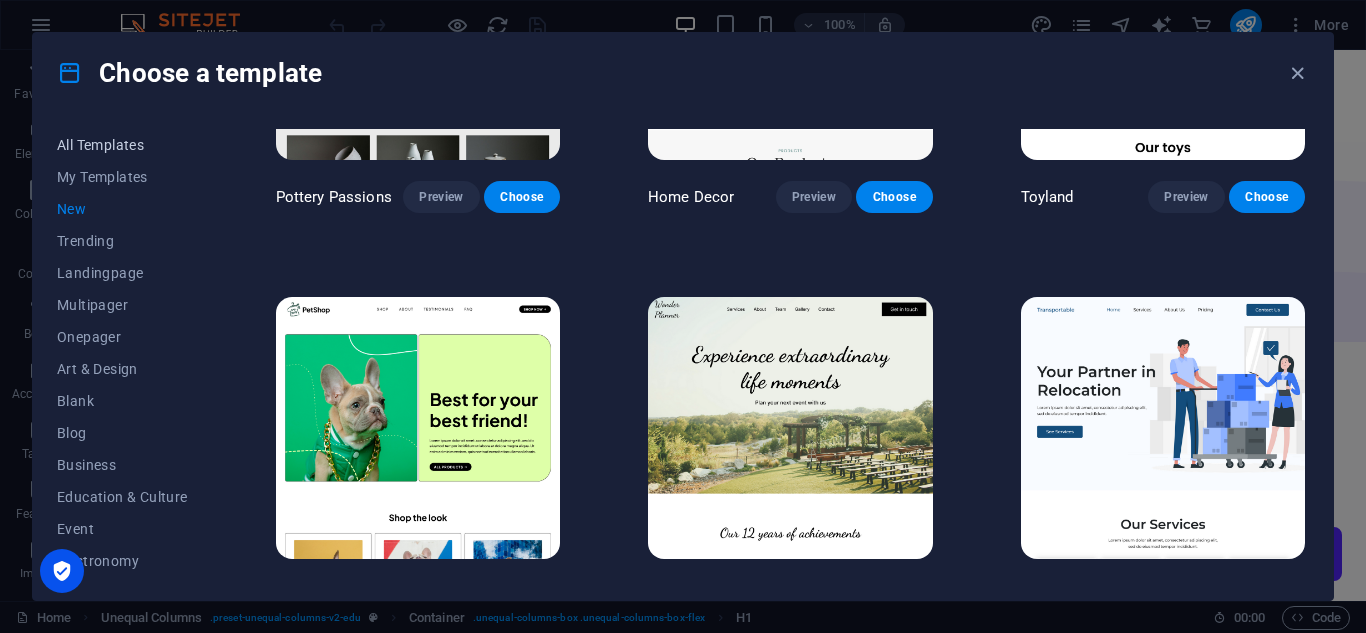 click on "All Templates" at bounding box center (122, 145) 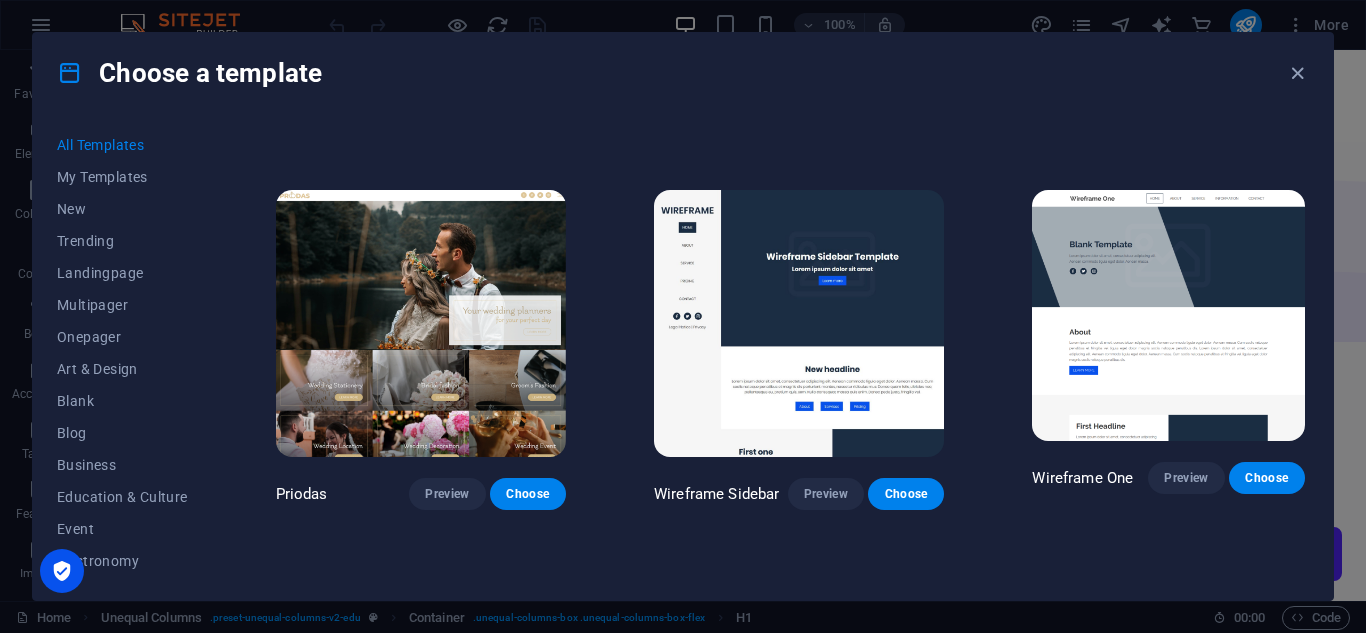 scroll, scrollTop: 7933, scrollLeft: 0, axis: vertical 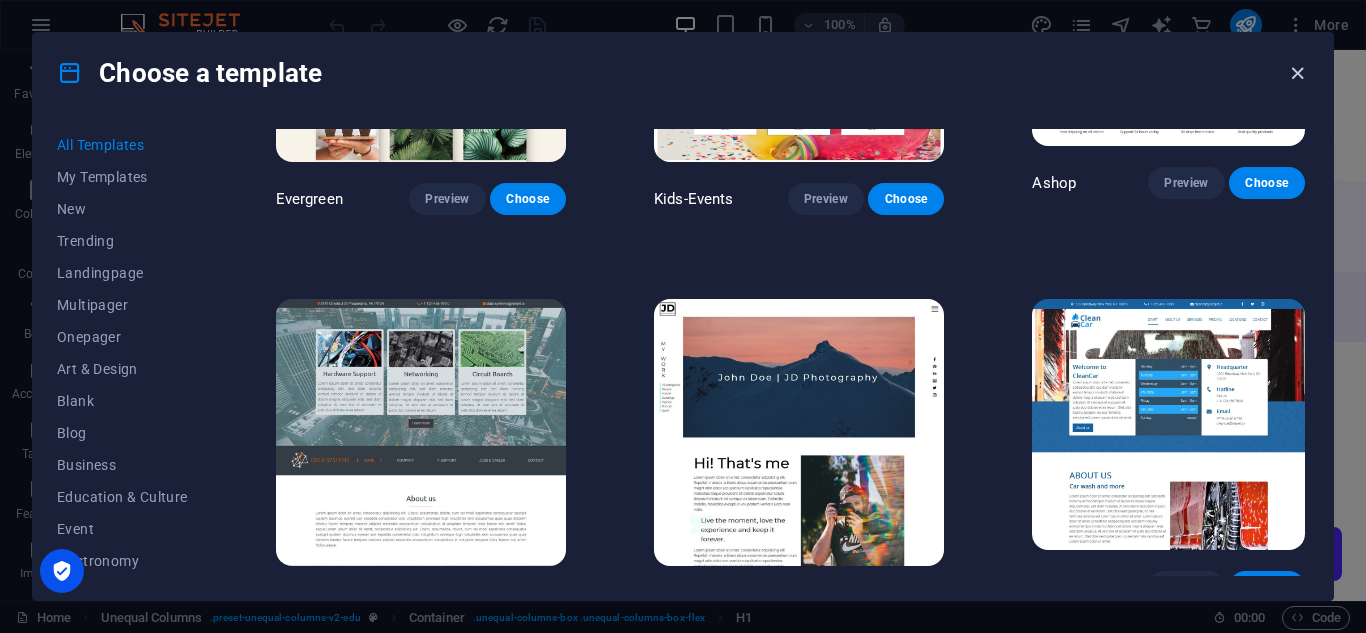 click at bounding box center (1297, 73) 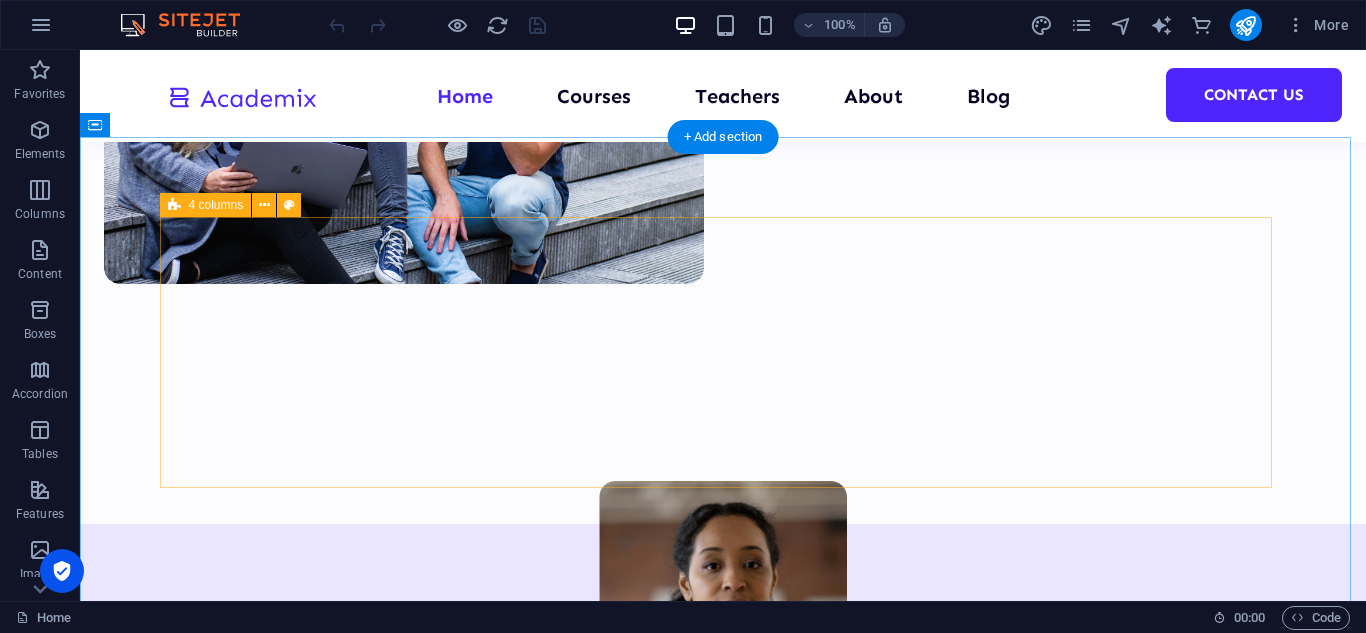 scroll, scrollTop: 0, scrollLeft: 0, axis: both 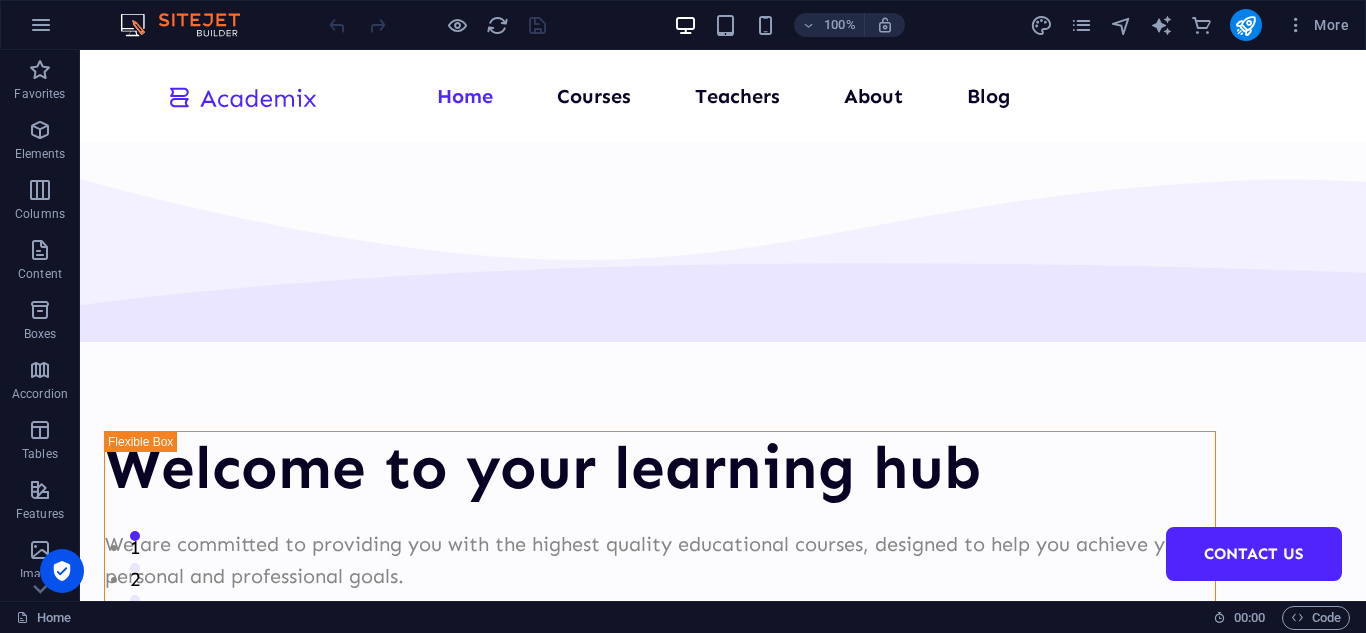 click at bounding box center [190, 25] 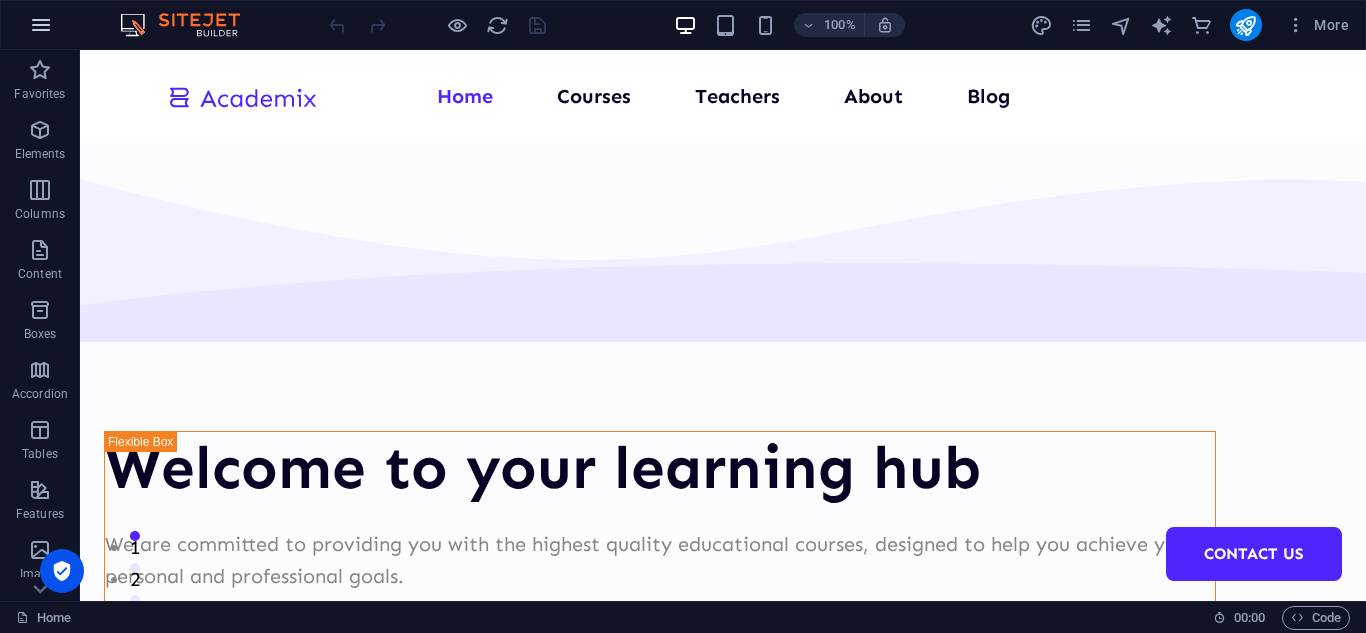 click at bounding box center [41, 25] 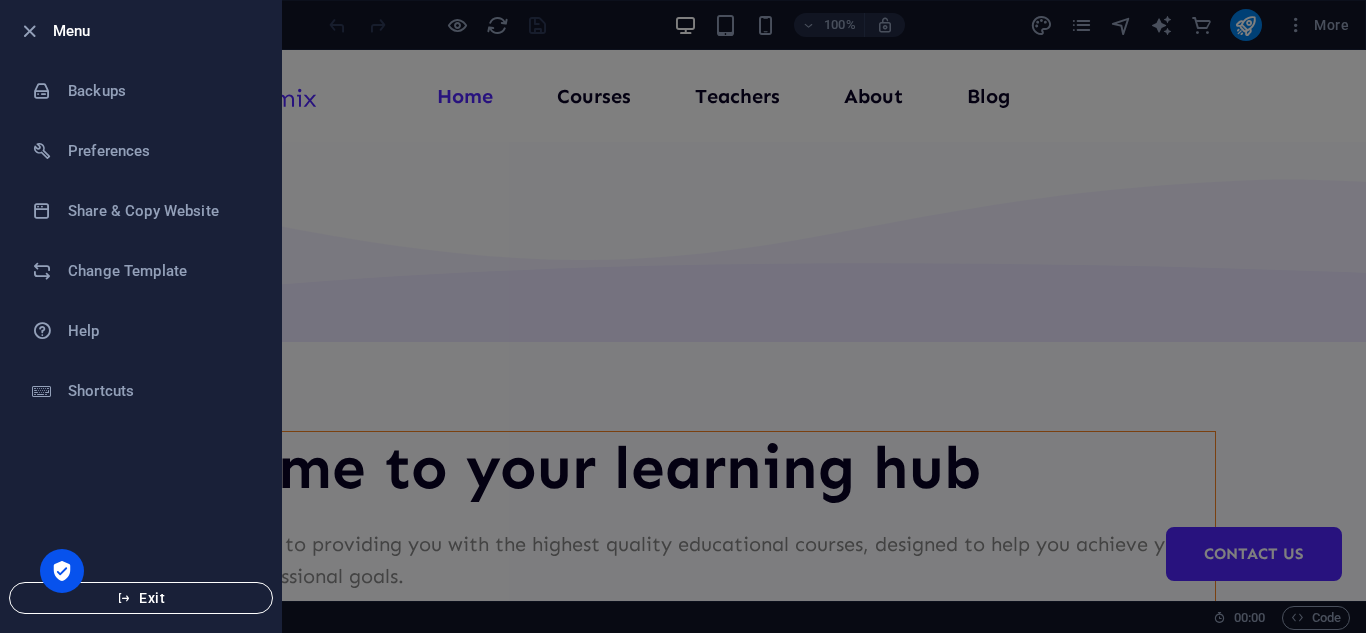 click on "Exit" at bounding box center (141, 598) 